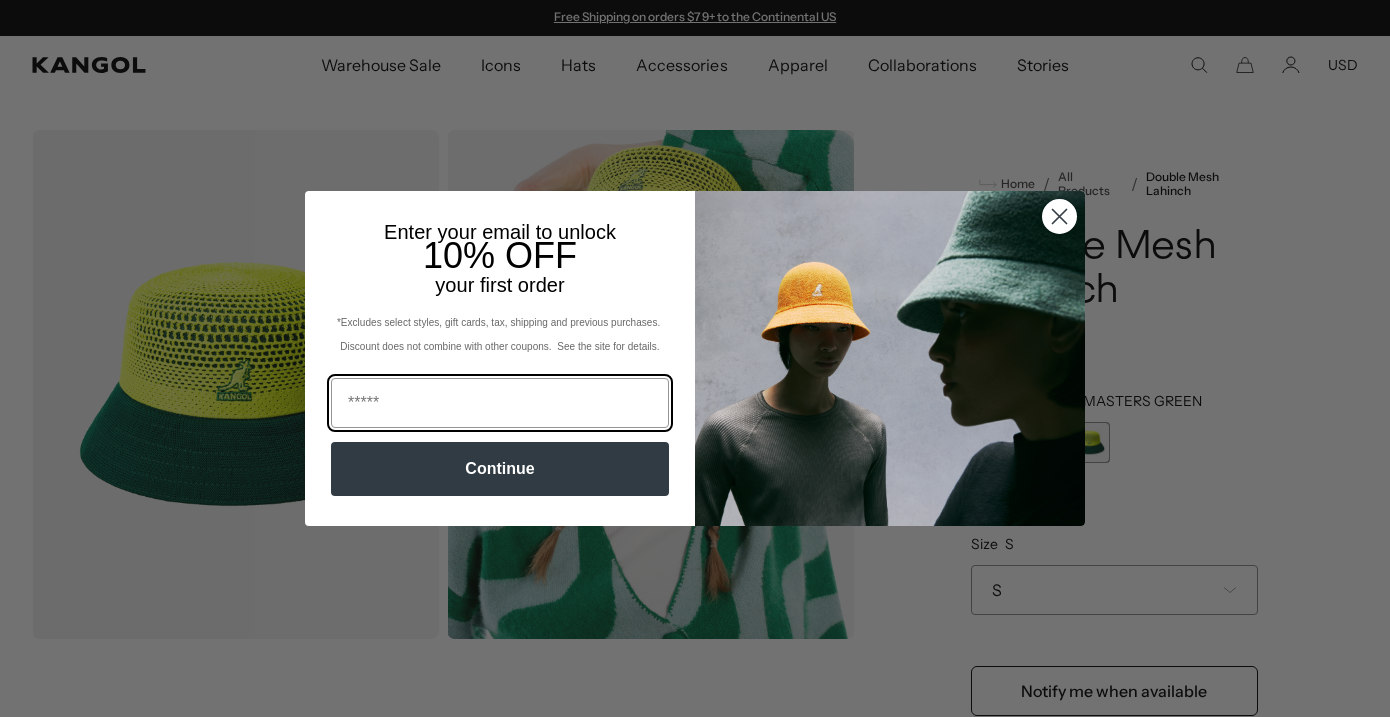 scroll, scrollTop: 0, scrollLeft: 0, axis: both 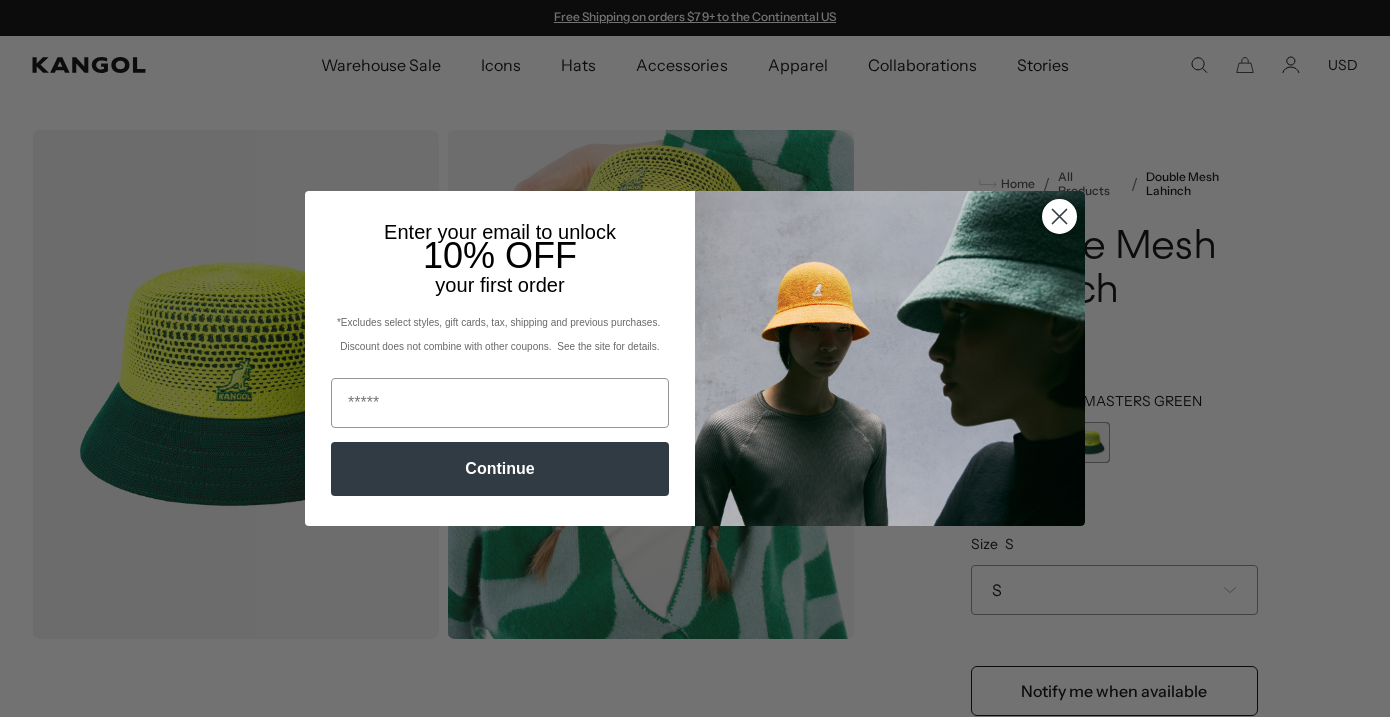 click 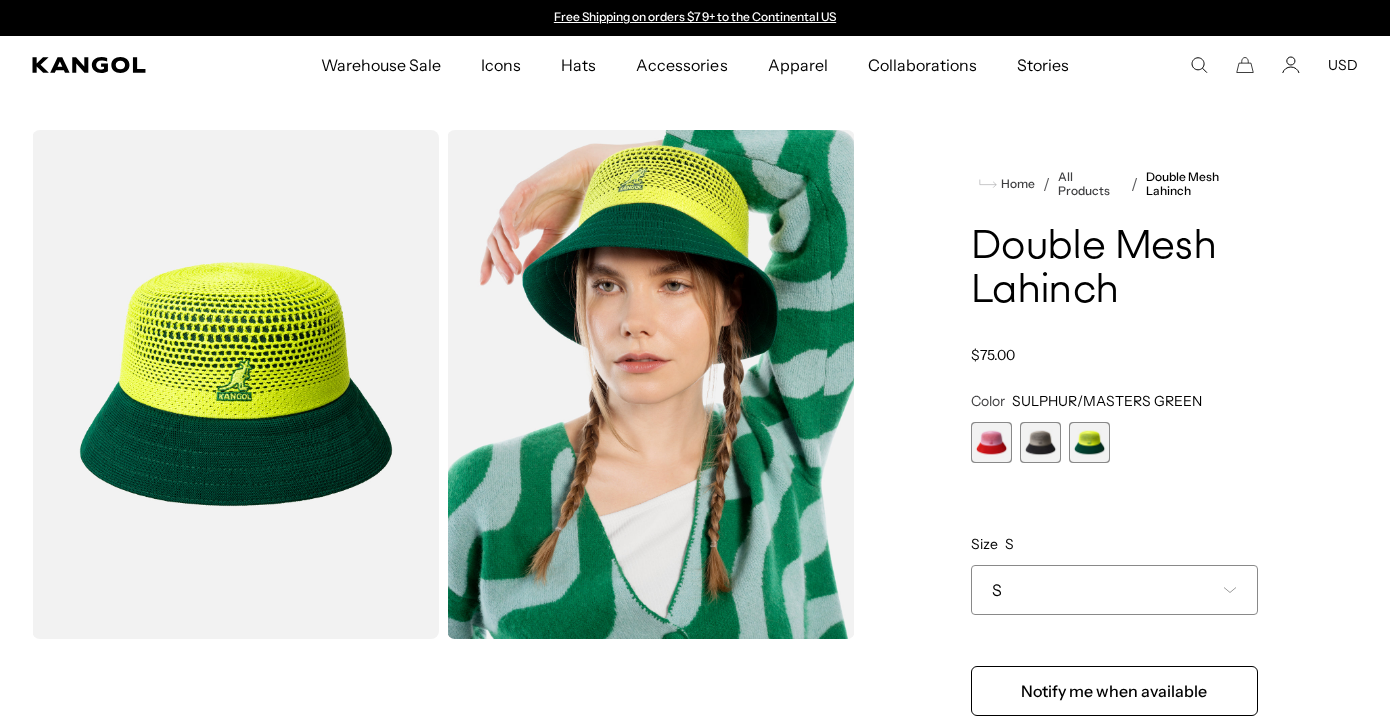 click at bounding box center [991, 442] 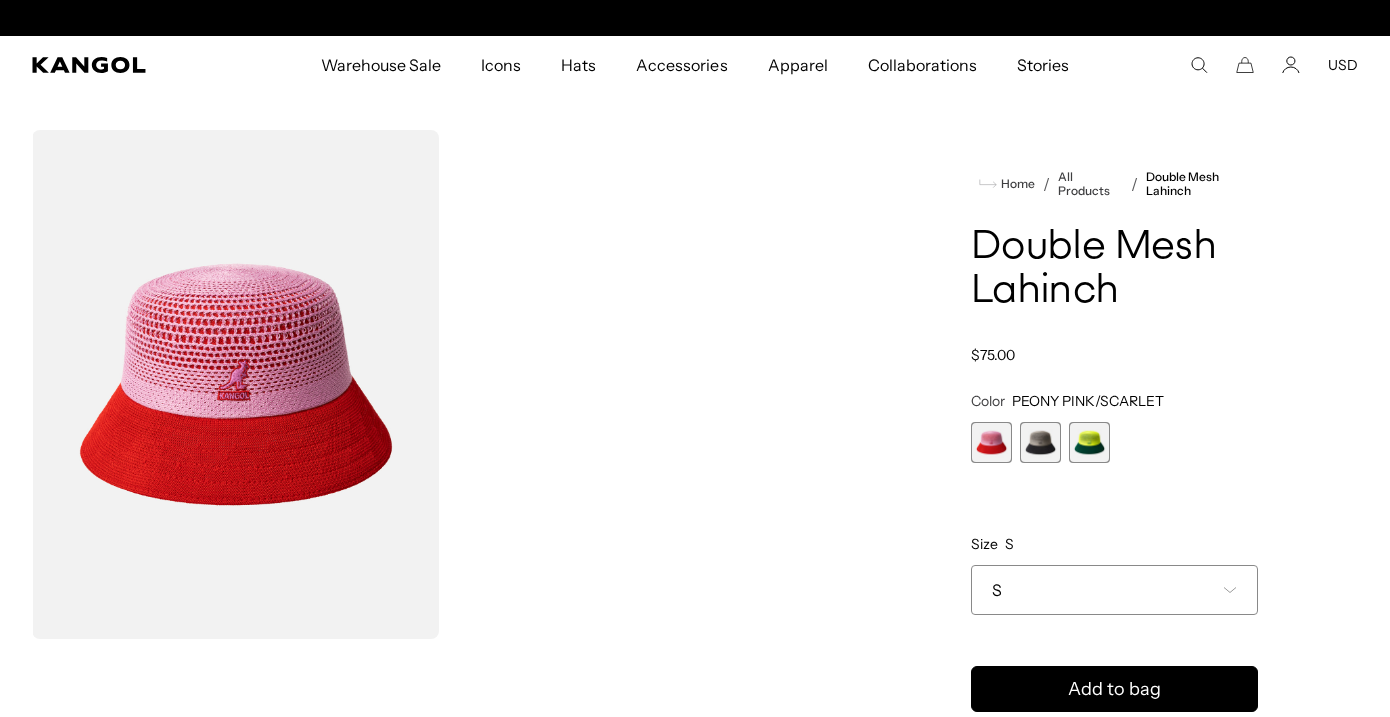 scroll, scrollTop: 0, scrollLeft: 412, axis: horizontal 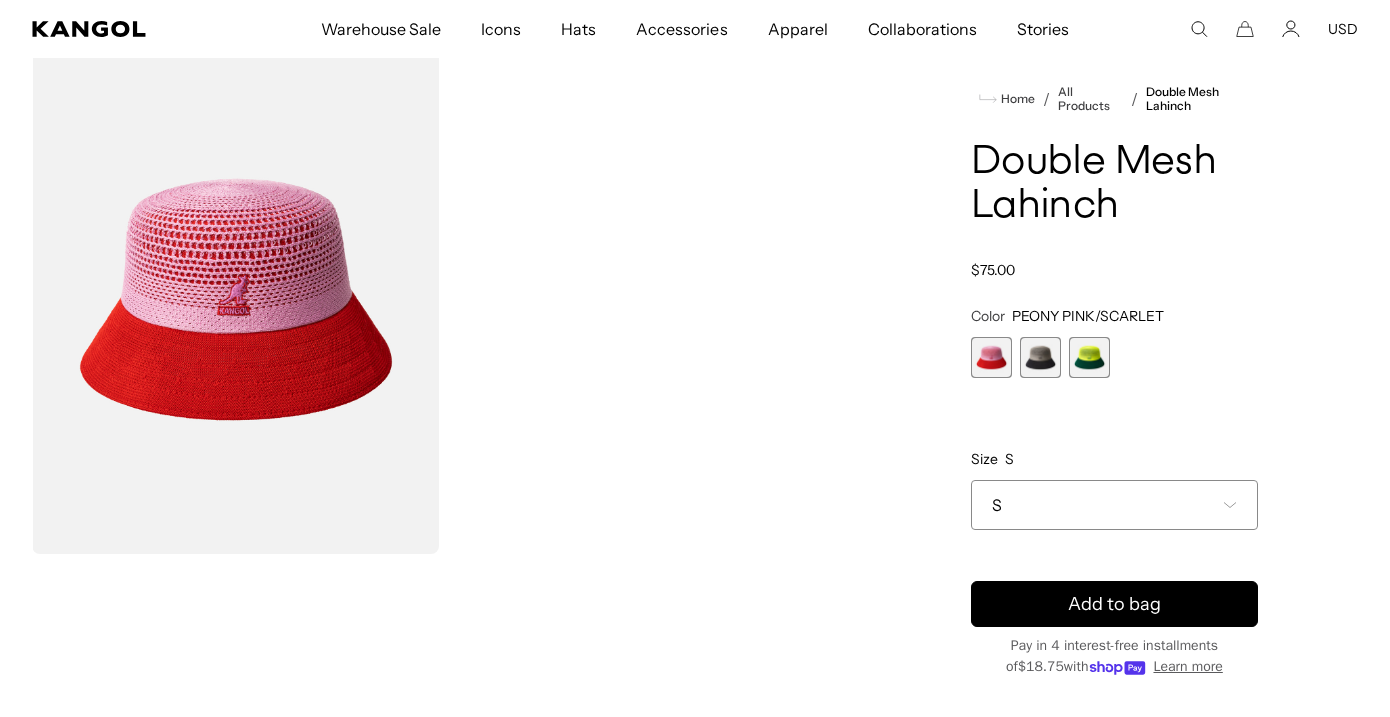 click at bounding box center (1040, 357) 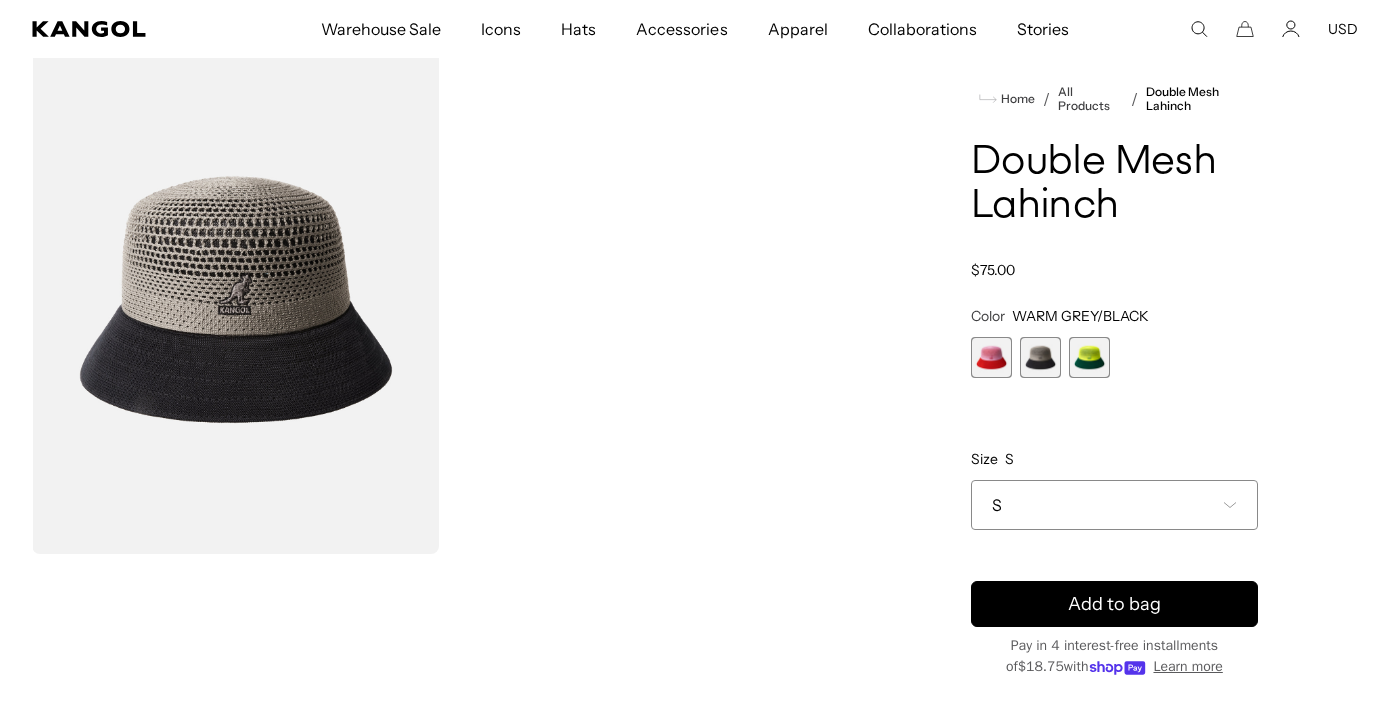 click at bounding box center (1089, 357) 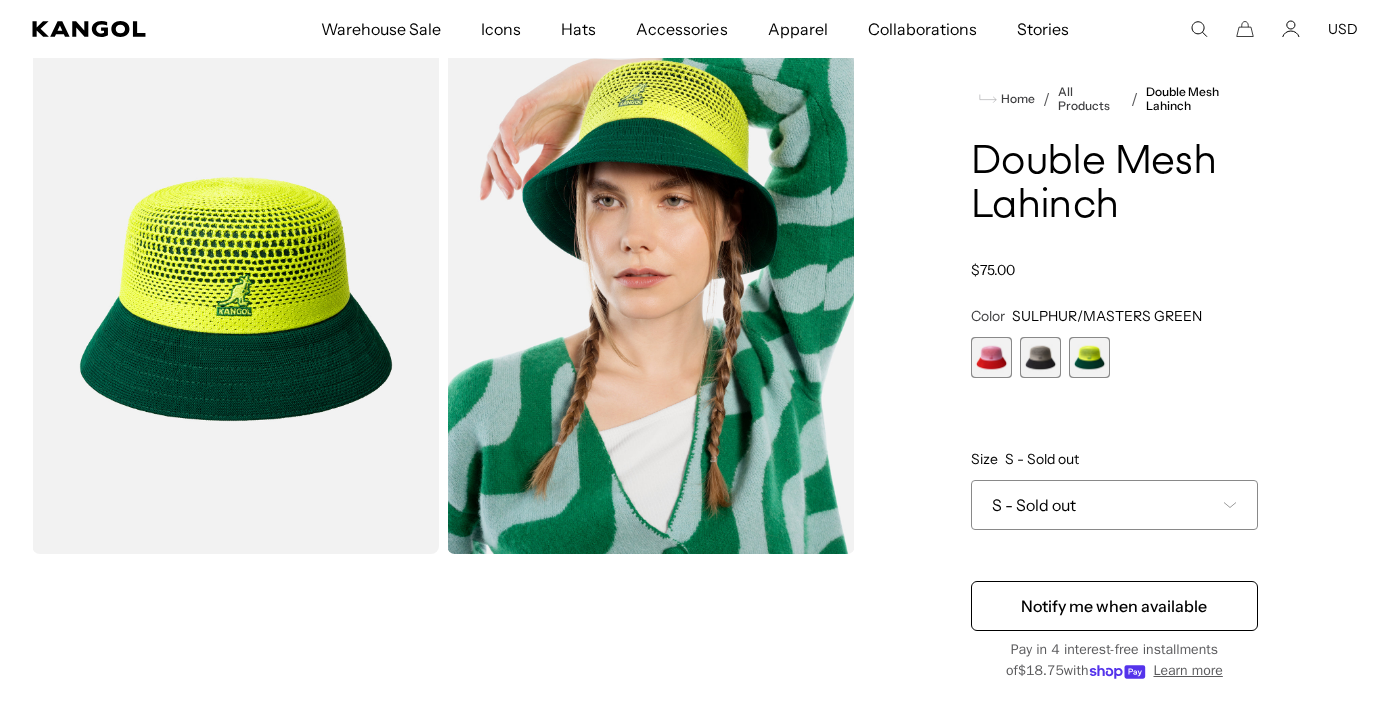 scroll, scrollTop: 0, scrollLeft: 0, axis: both 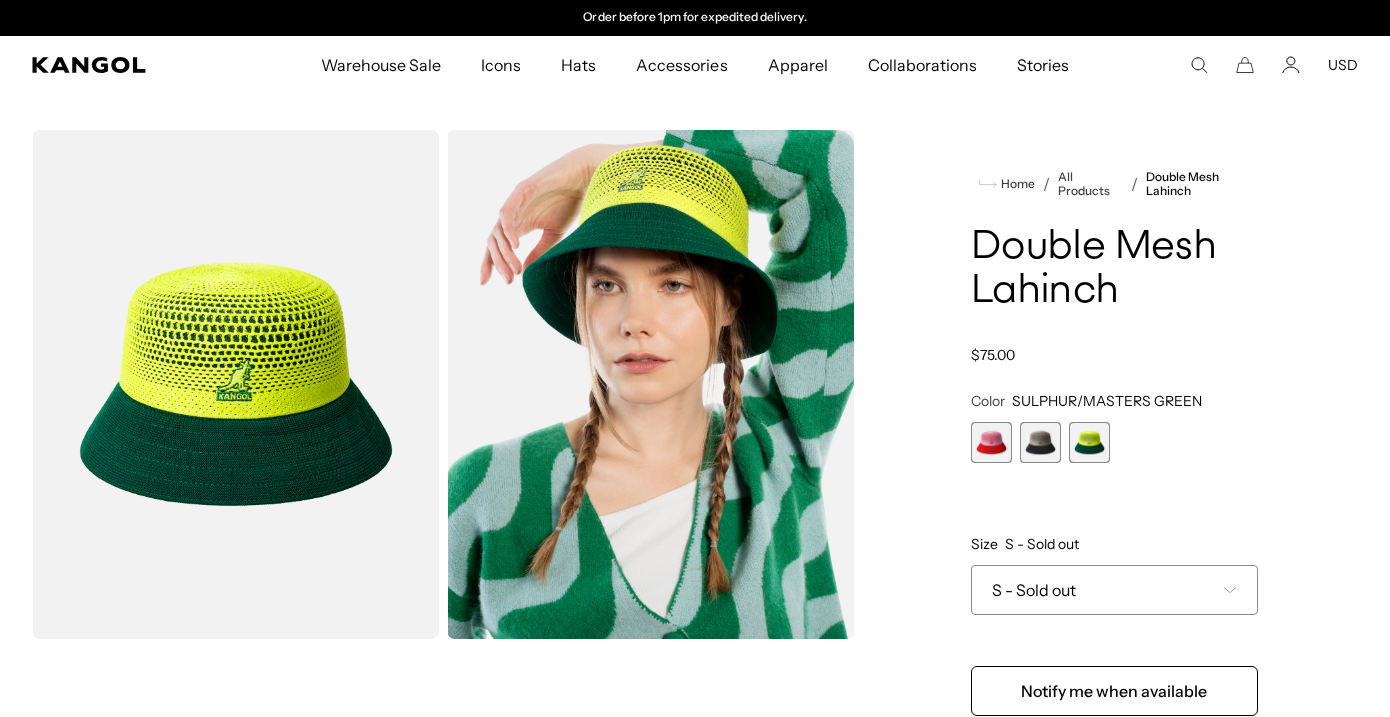click on "Home
/
All Products
/
Double Mesh Lahinch
Double Mesh Lahinch
Regular price
$75.00
Regular price
Sale price
$75.00
Color
SULPHUR/MASTERS GREEN
Previous
Next
PEONY PINK/SCARLET
Variant sold out or unavailable
WARM GREY/BLACK
Variant sold out or unavailable" at bounding box center [1114, 566] 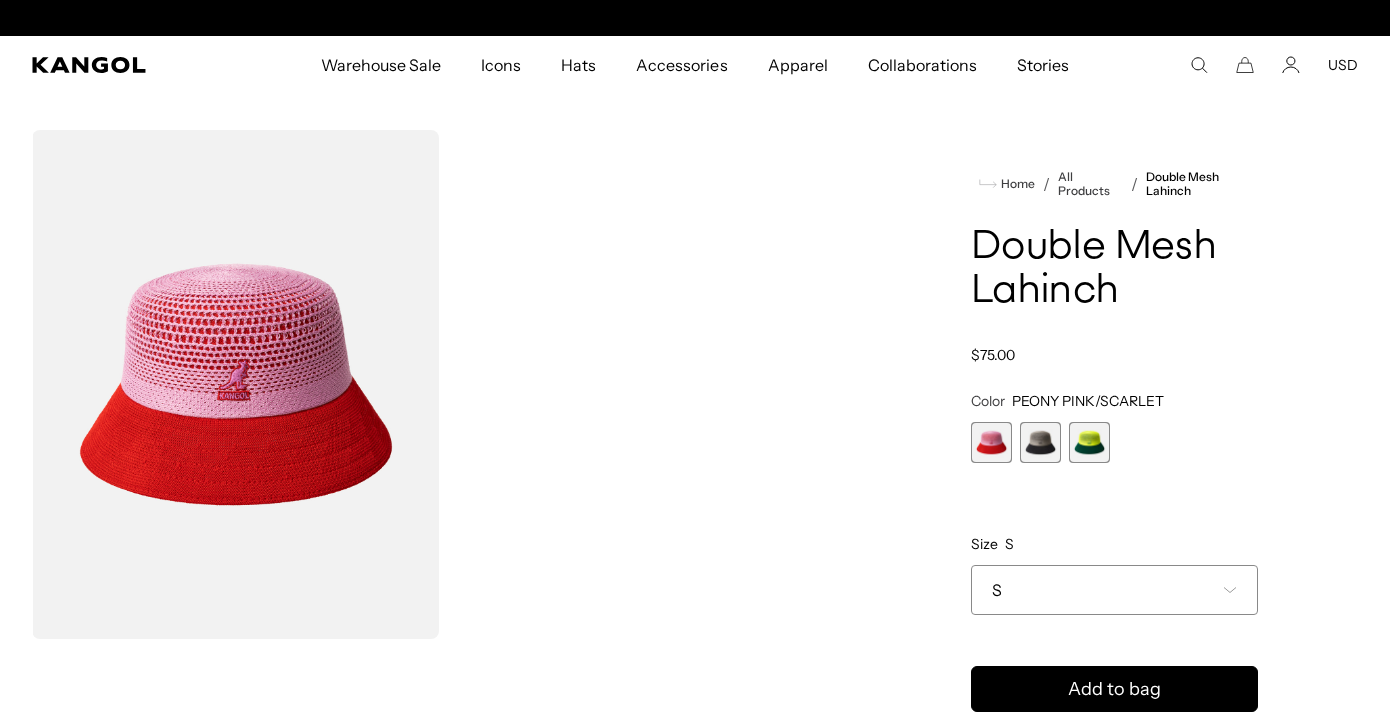 scroll, scrollTop: 0, scrollLeft: 0, axis: both 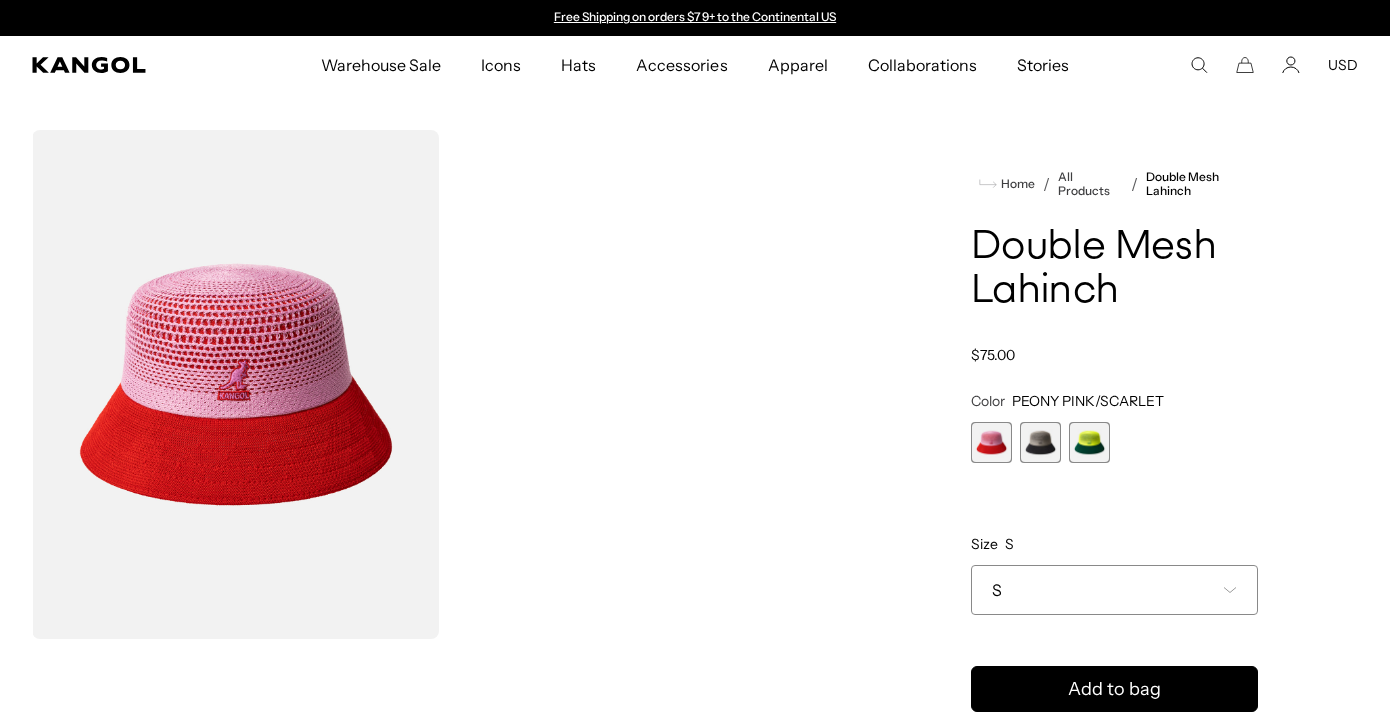 click on "S" at bounding box center (1114, 590) 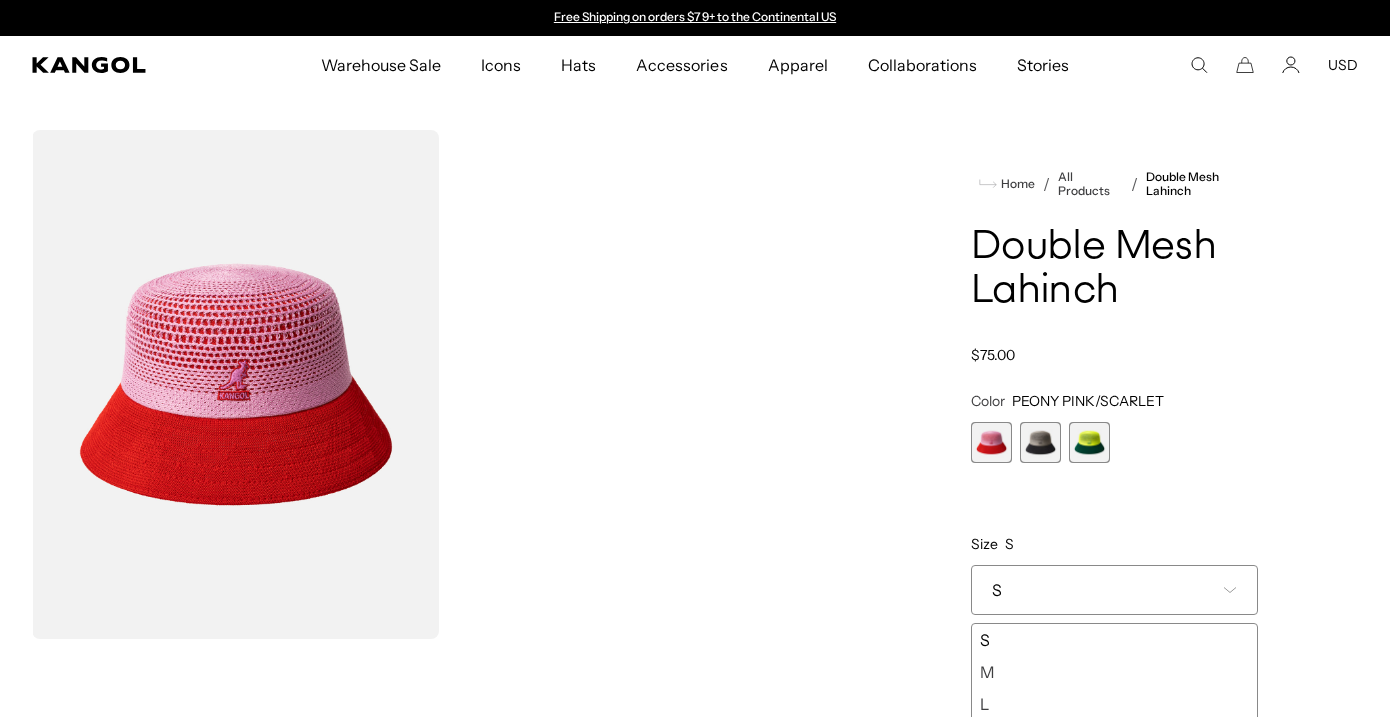click on "M" at bounding box center (1114, 672) 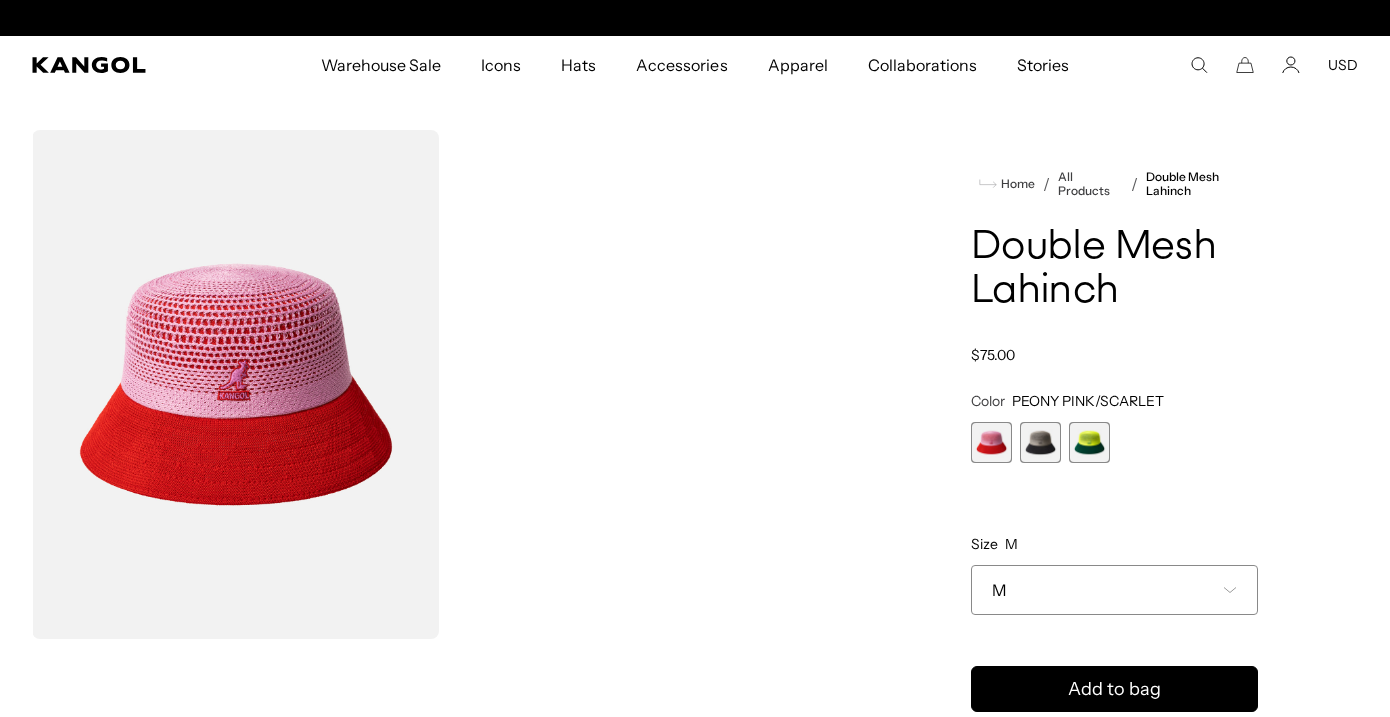 scroll, scrollTop: 0, scrollLeft: 412, axis: horizontal 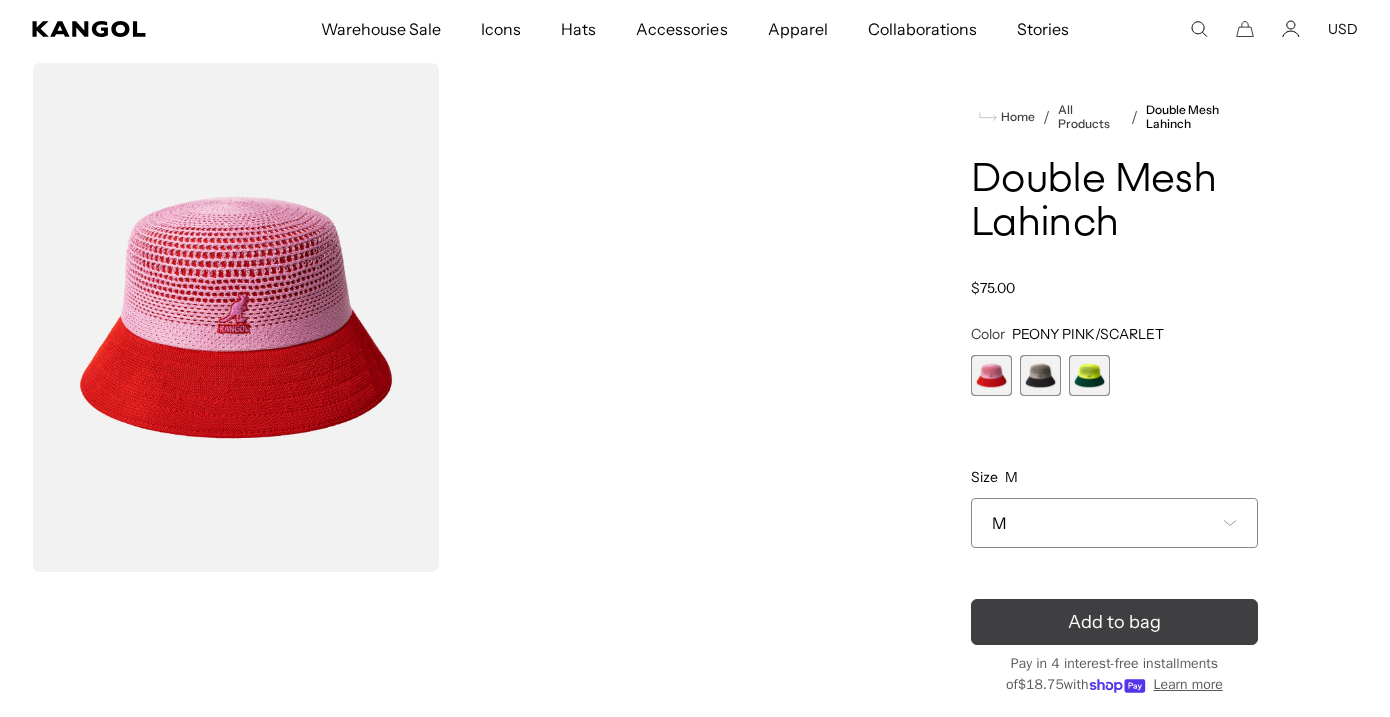 click on "Add to bag" at bounding box center (1114, 622) 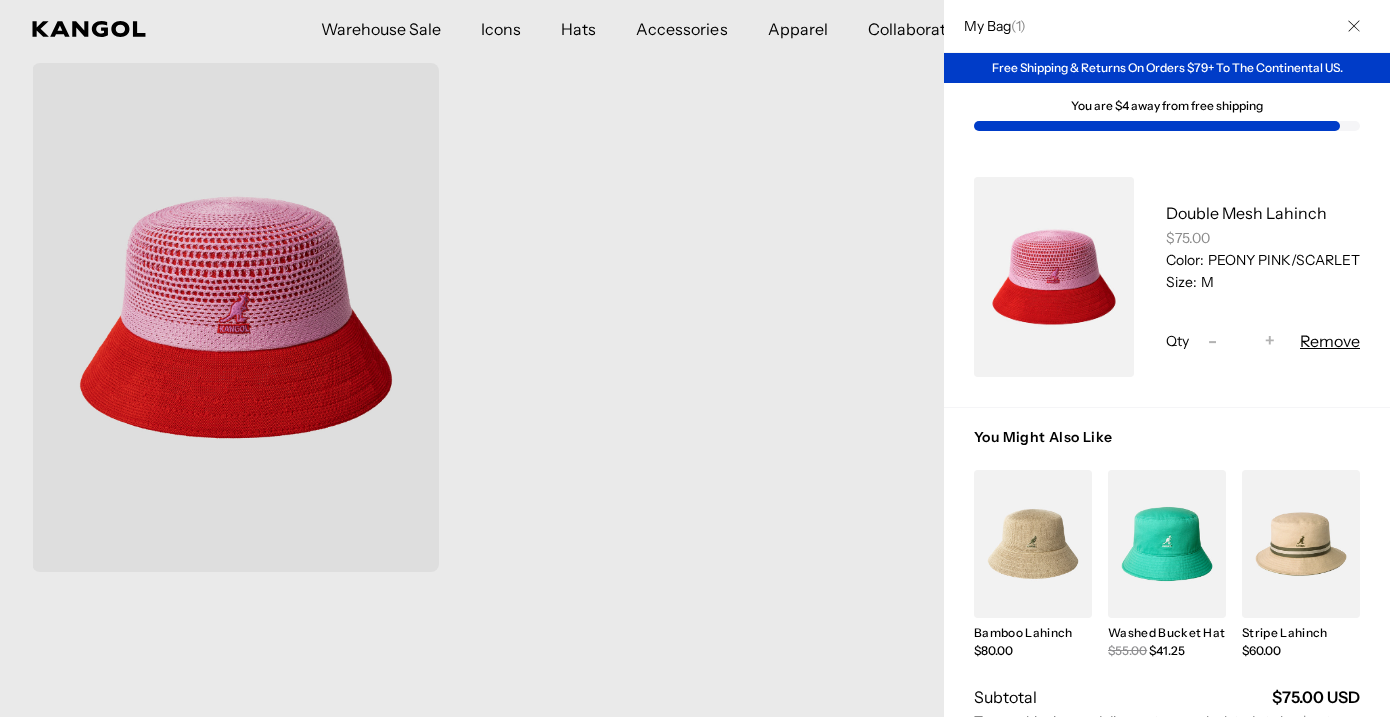 click at bounding box center [695, 358] 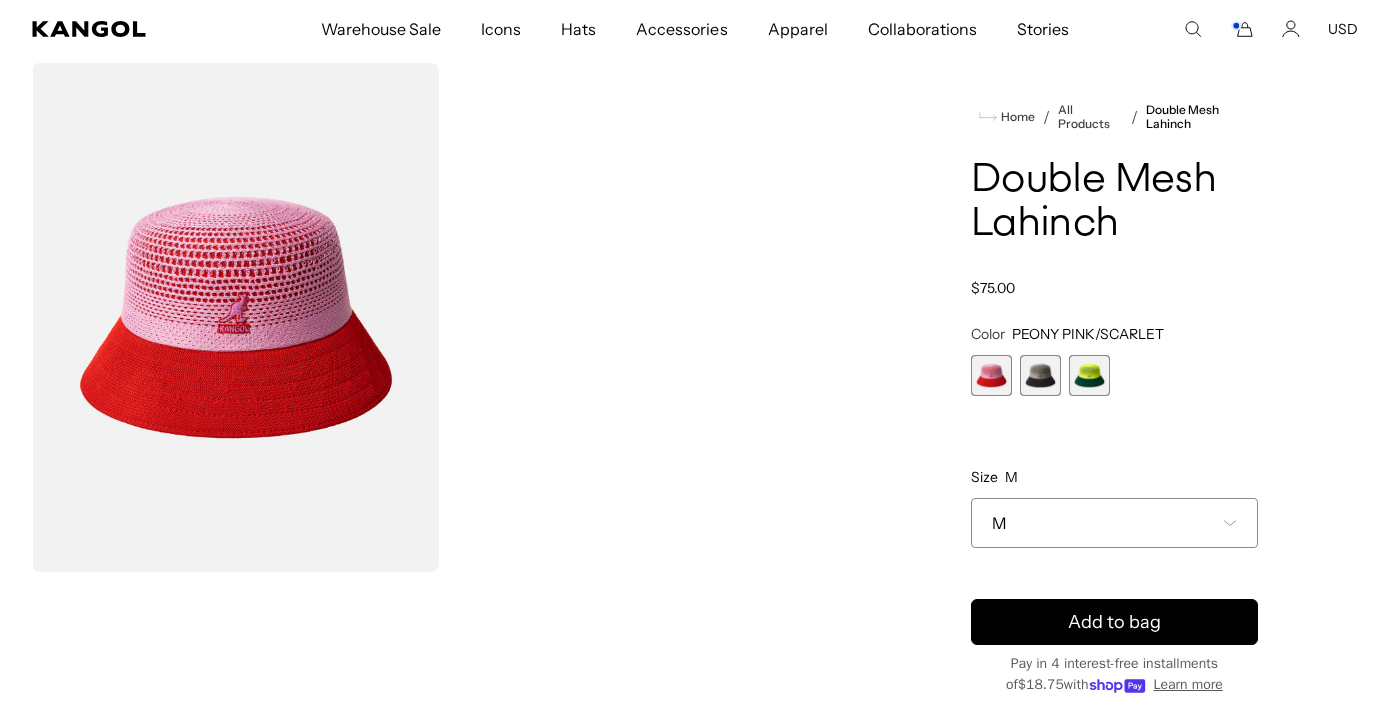 scroll, scrollTop: 0, scrollLeft: 0, axis: both 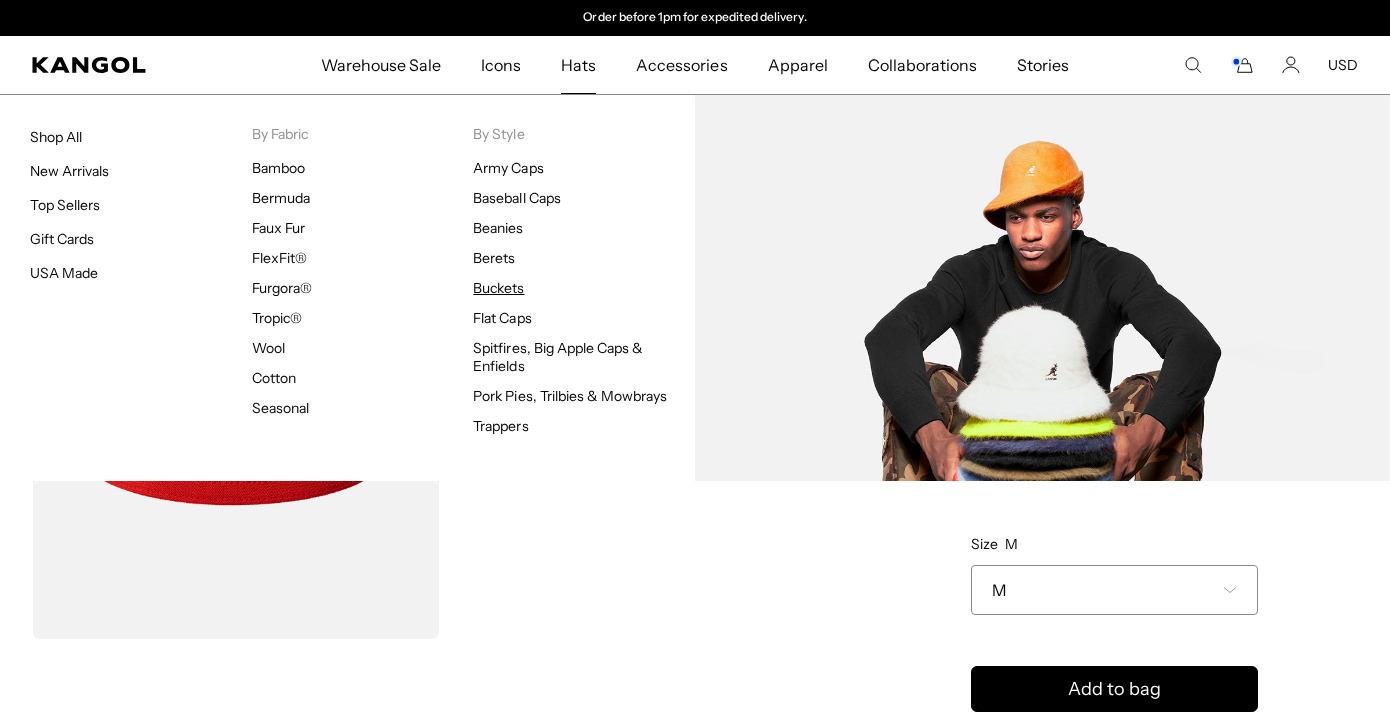 click on "Buckets" at bounding box center [498, 288] 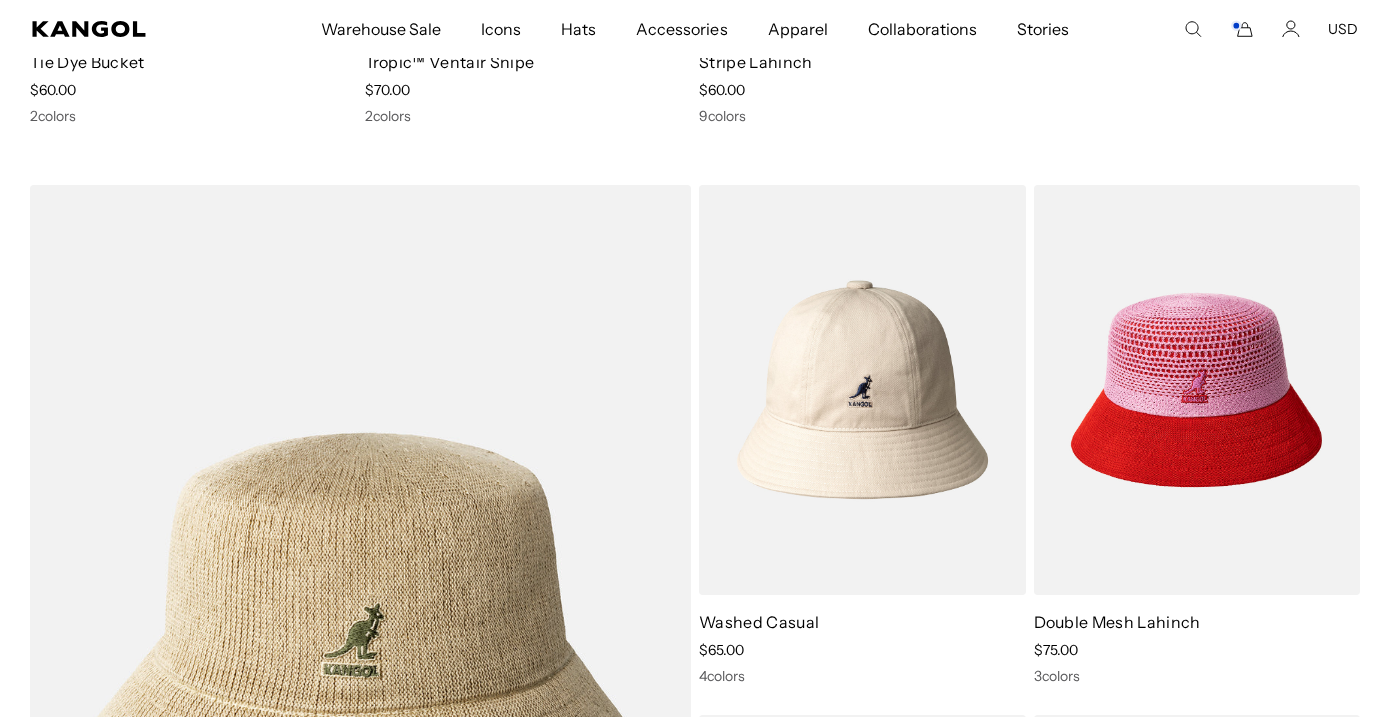 scroll, scrollTop: 1134, scrollLeft: 0, axis: vertical 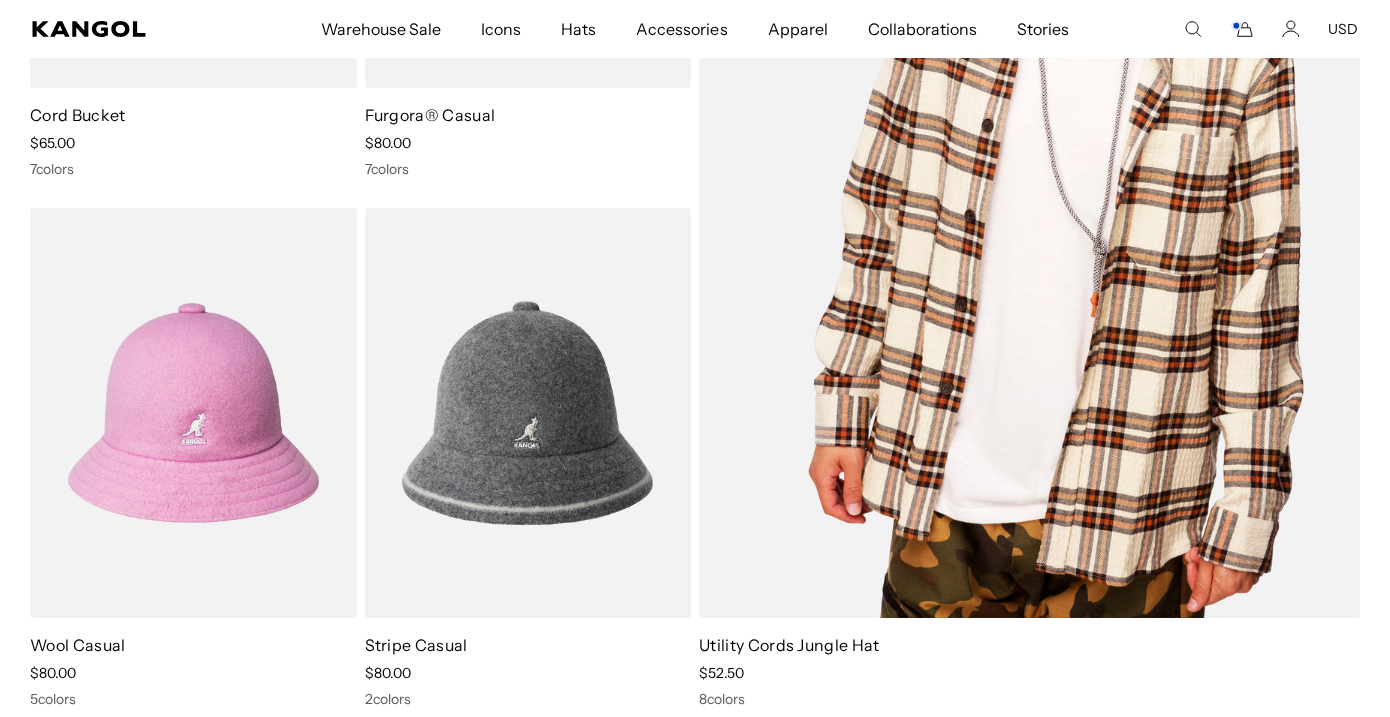 click at bounding box center [1029, 148] 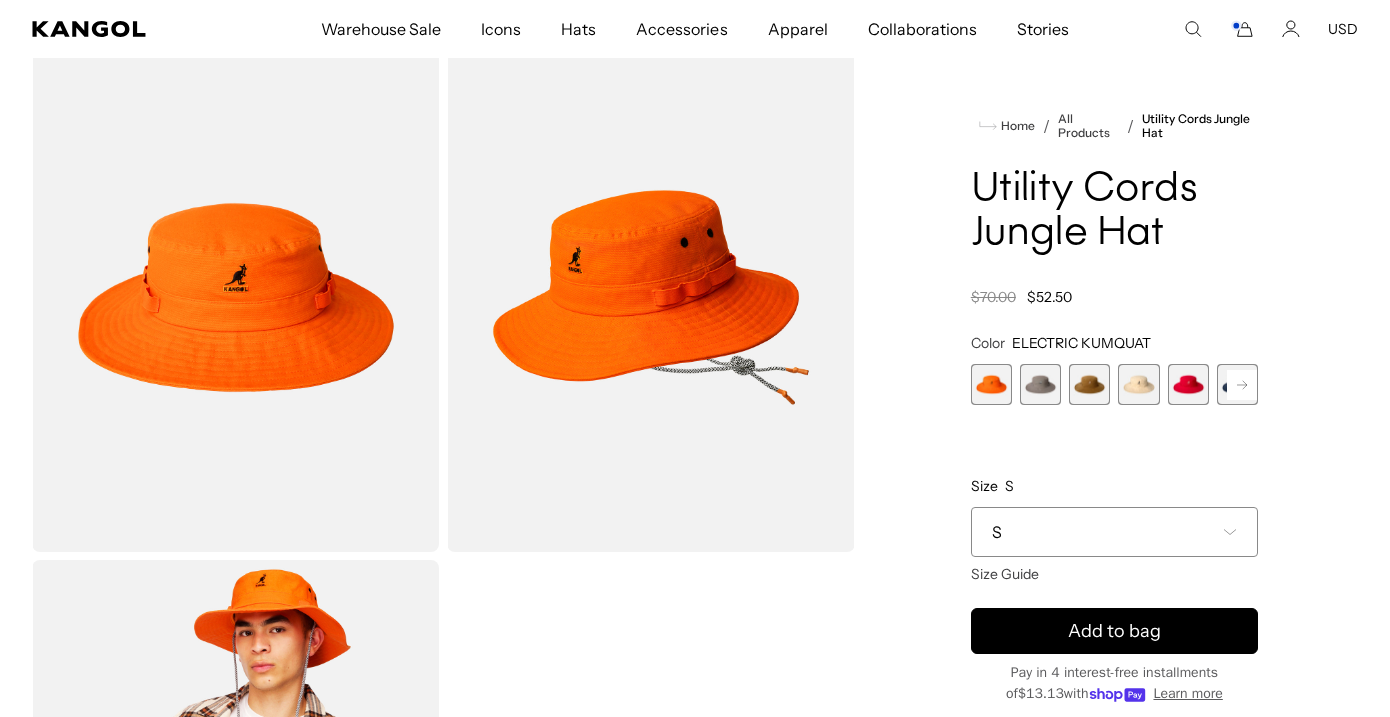 scroll, scrollTop: 85, scrollLeft: 0, axis: vertical 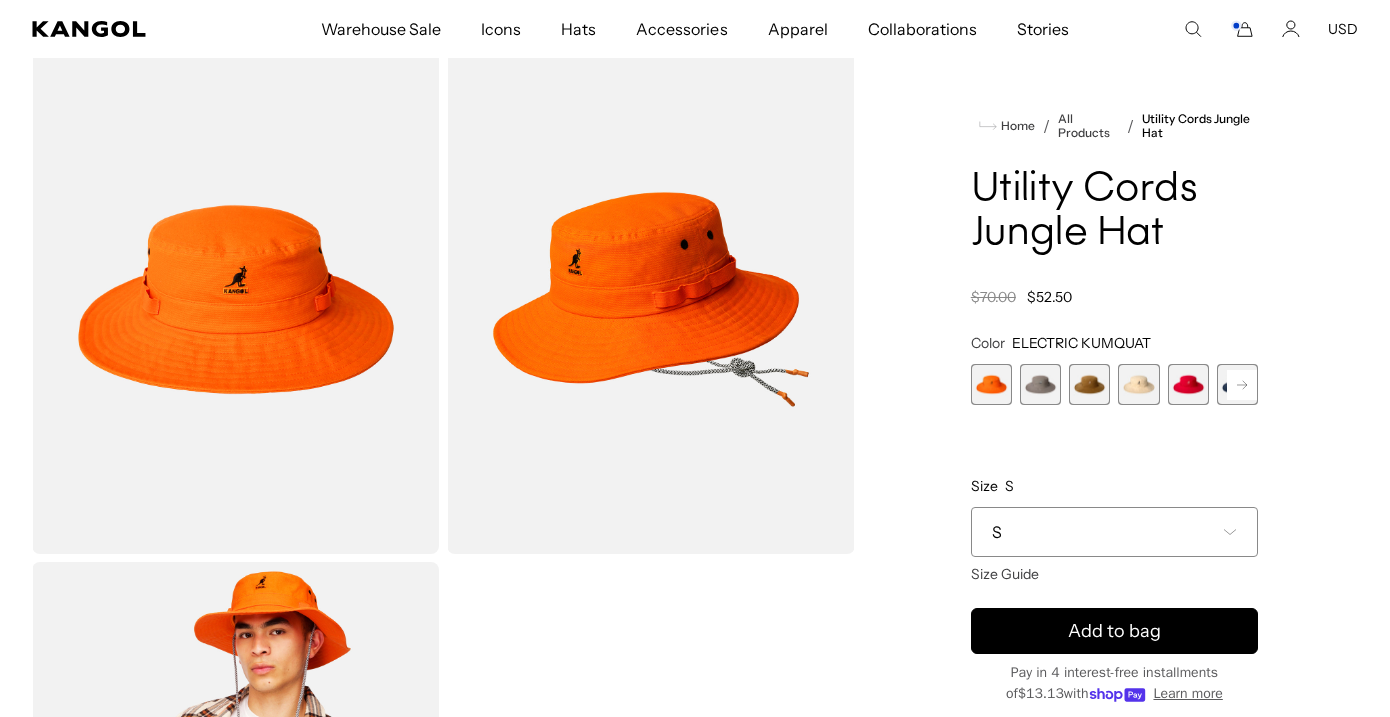 click at bounding box center (1040, 384) 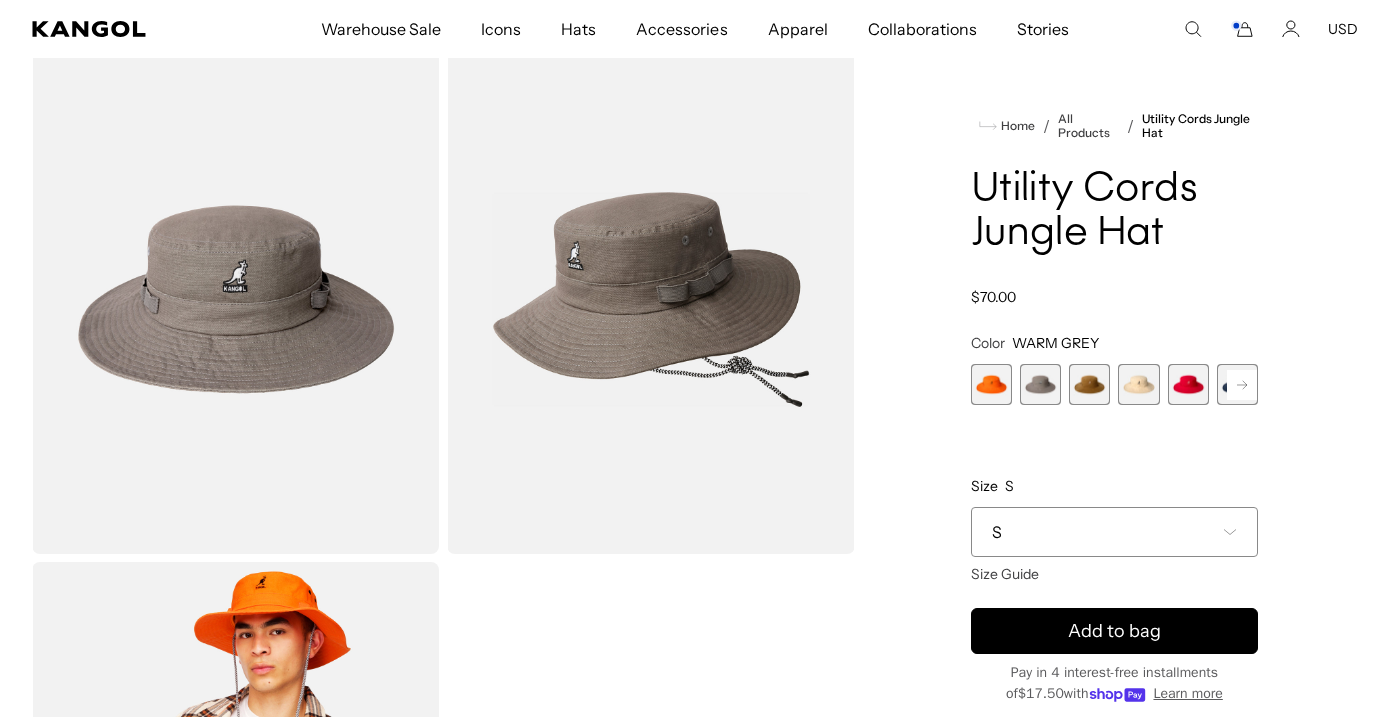 scroll, scrollTop: 0, scrollLeft: 412, axis: horizontal 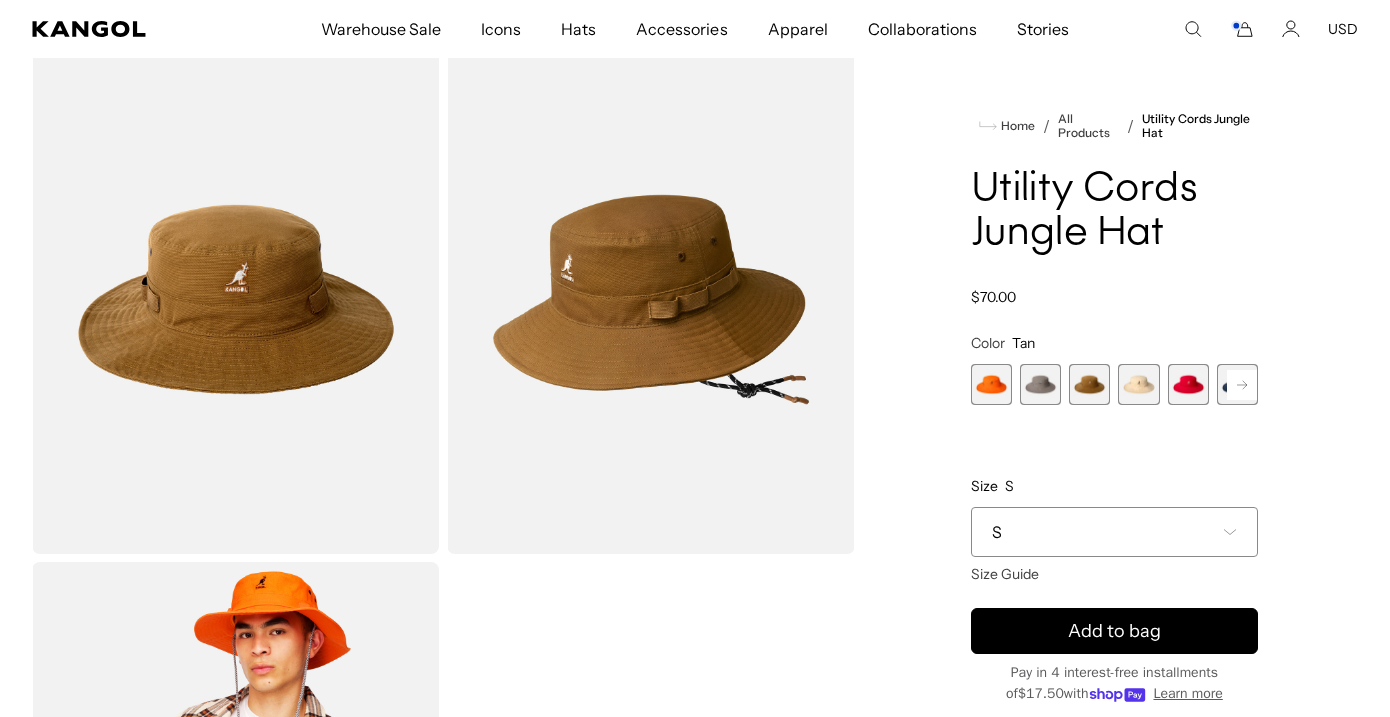 click at bounding box center [1138, 384] 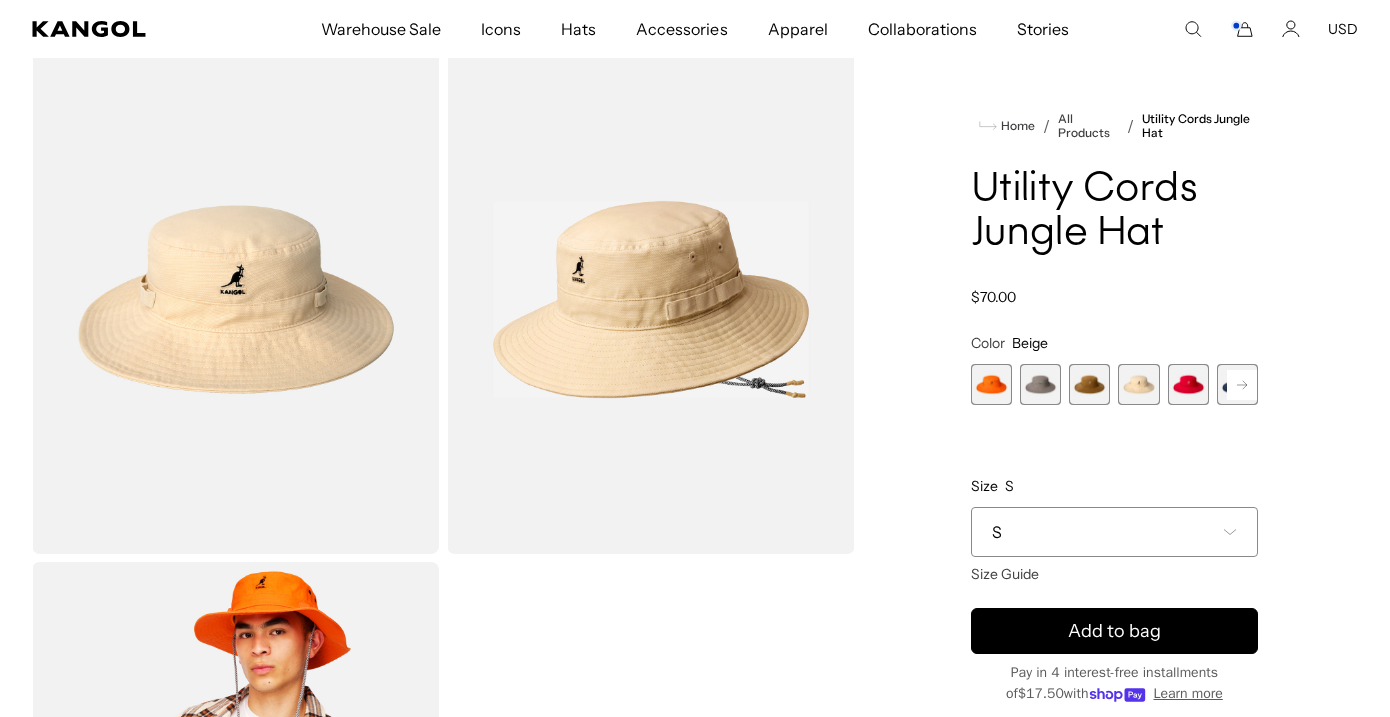 scroll, scrollTop: 0, scrollLeft: 0, axis: both 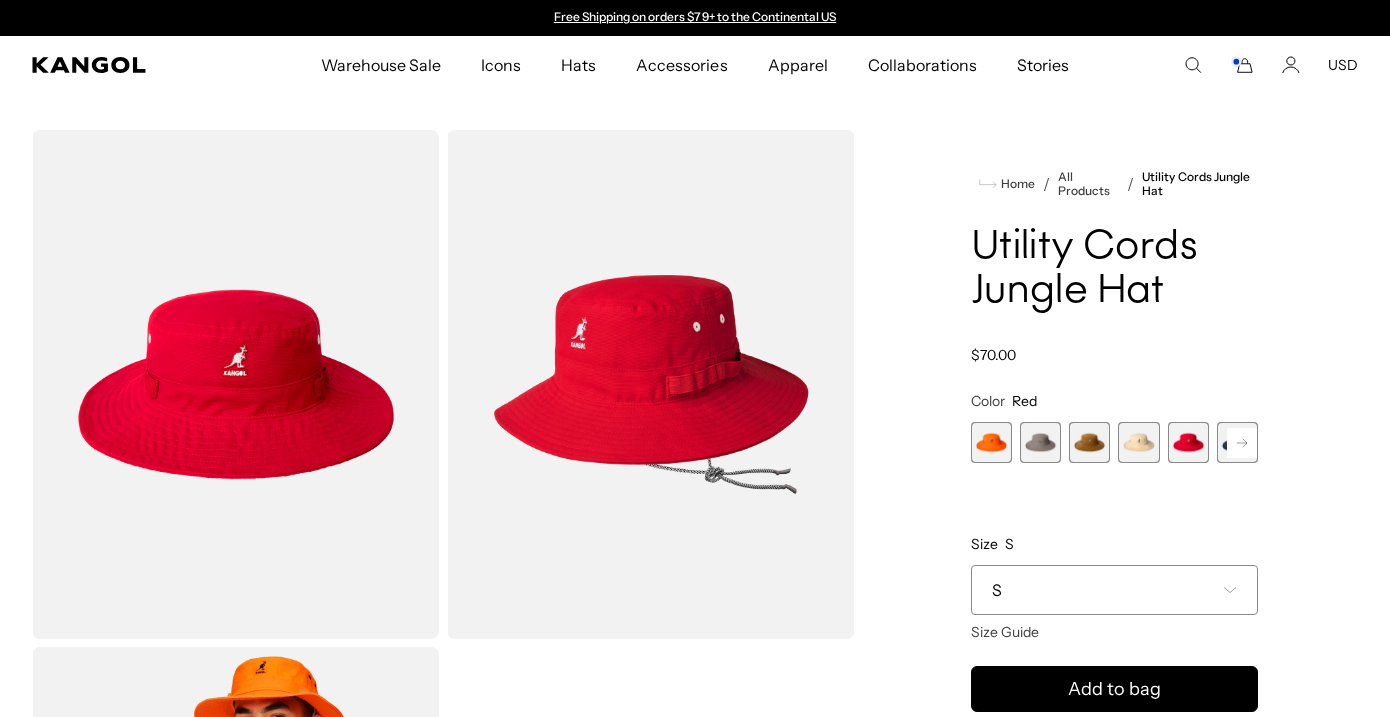 click 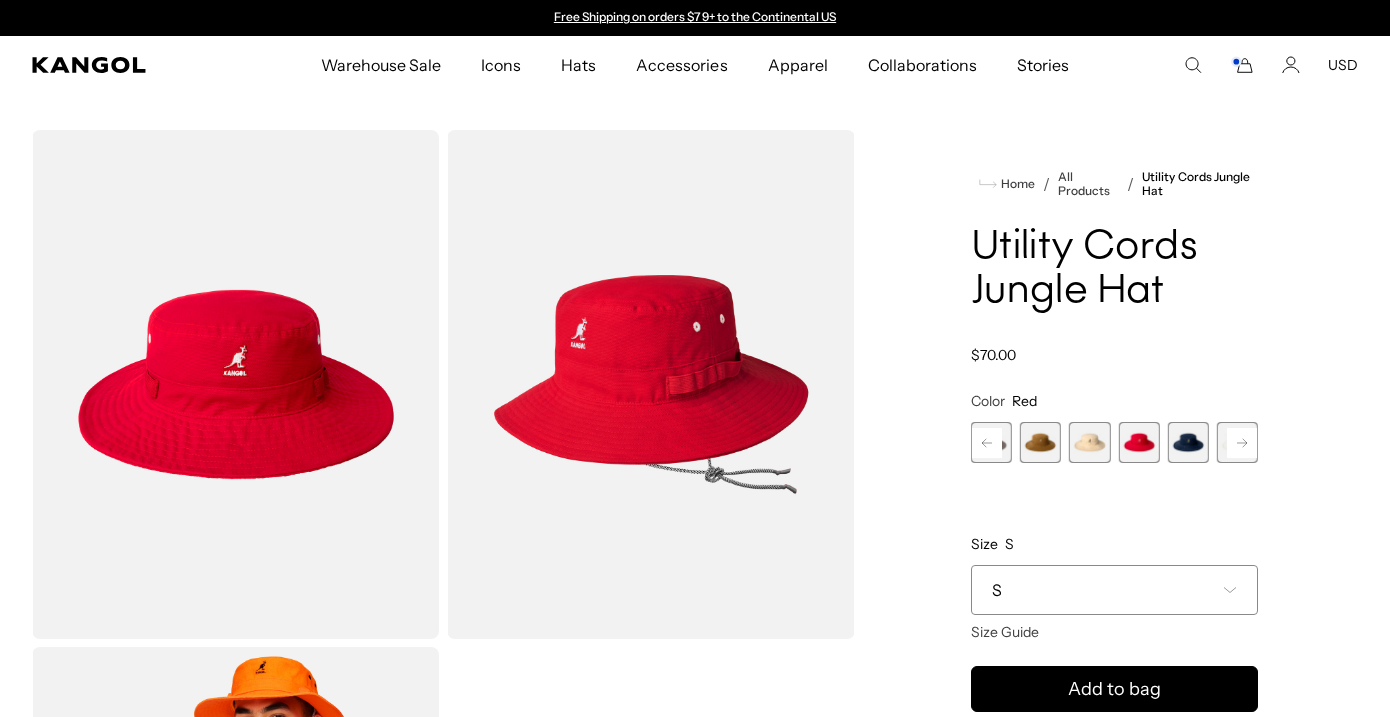 click at bounding box center [1188, 442] 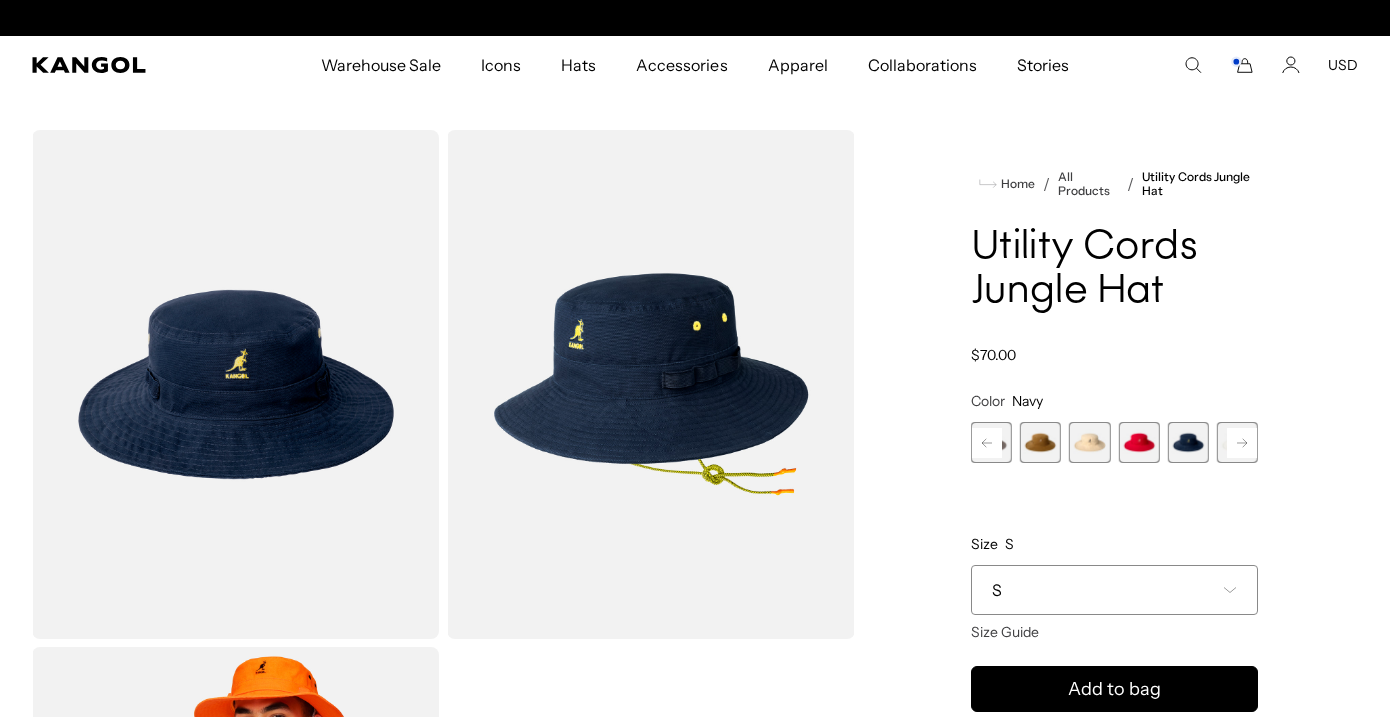 scroll, scrollTop: 0, scrollLeft: 412, axis: horizontal 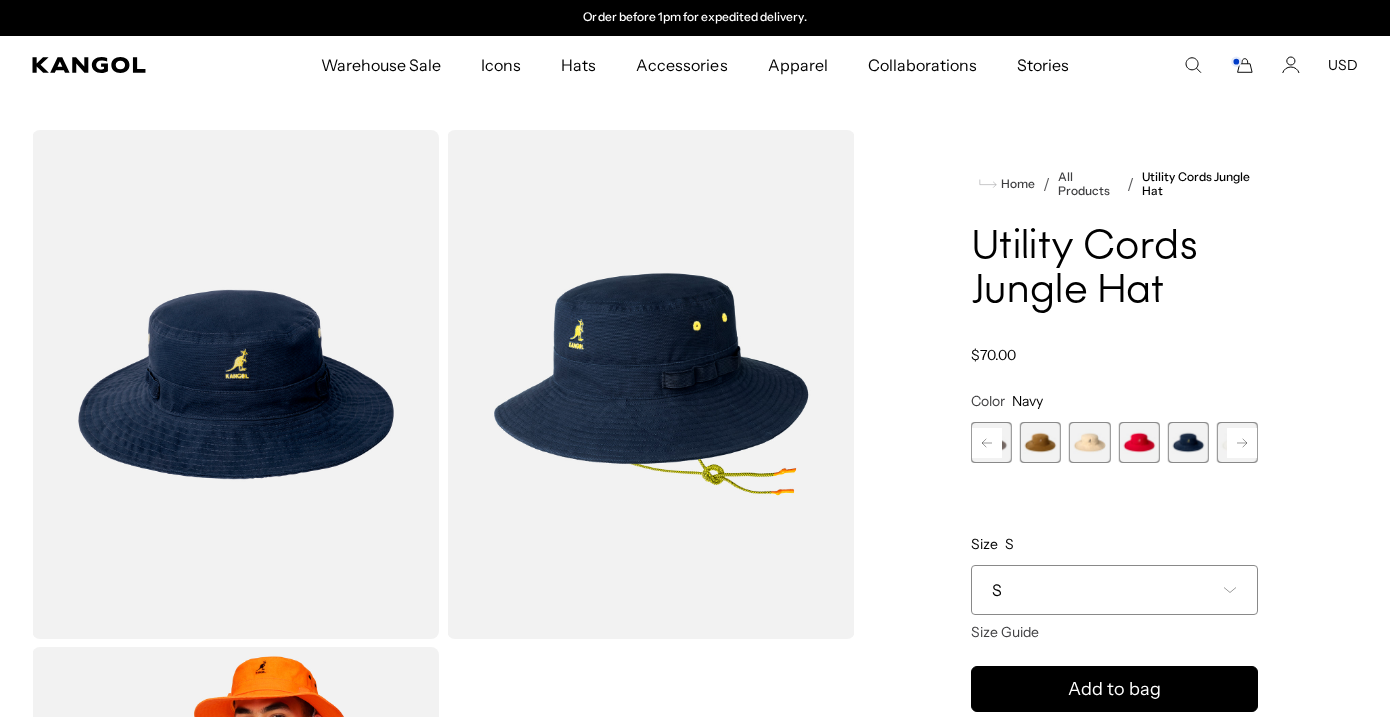 click at bounding box center (1237, 442) 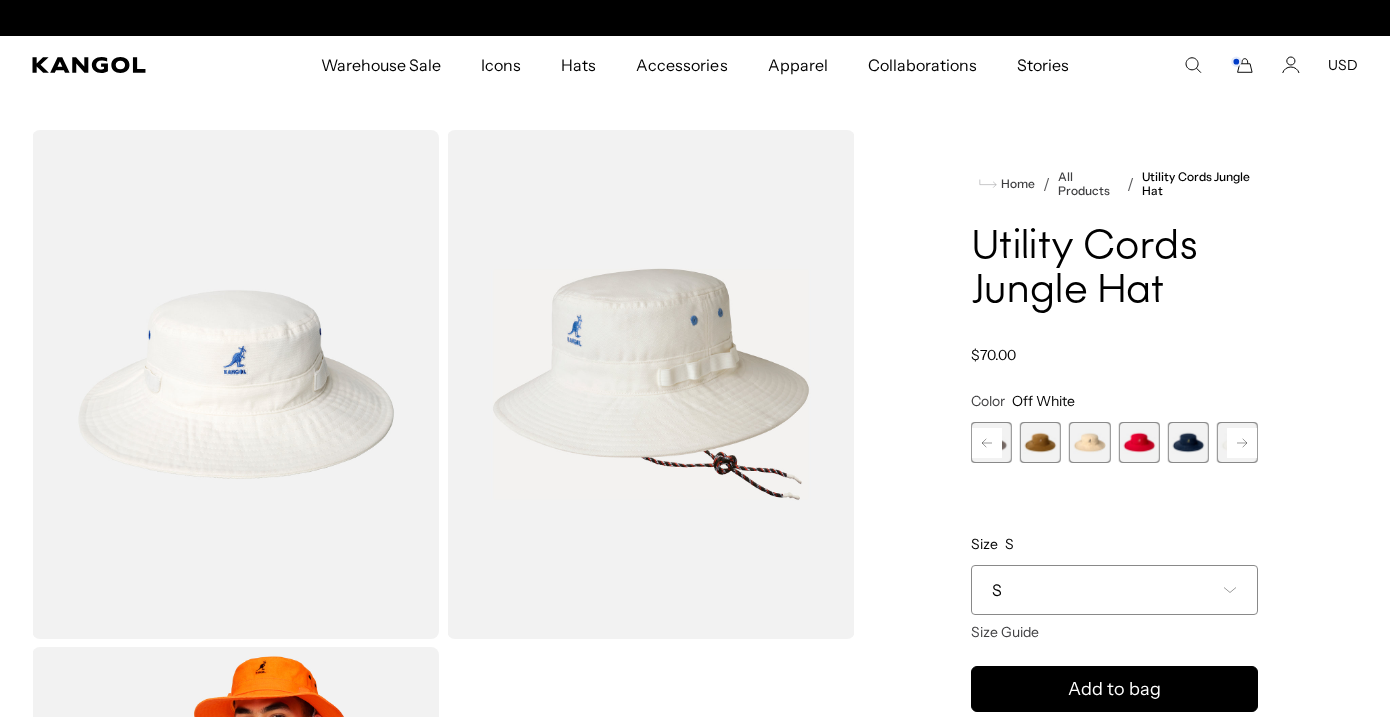 scroll, scrollTop: 0, scrollLeft: 0, axis: both 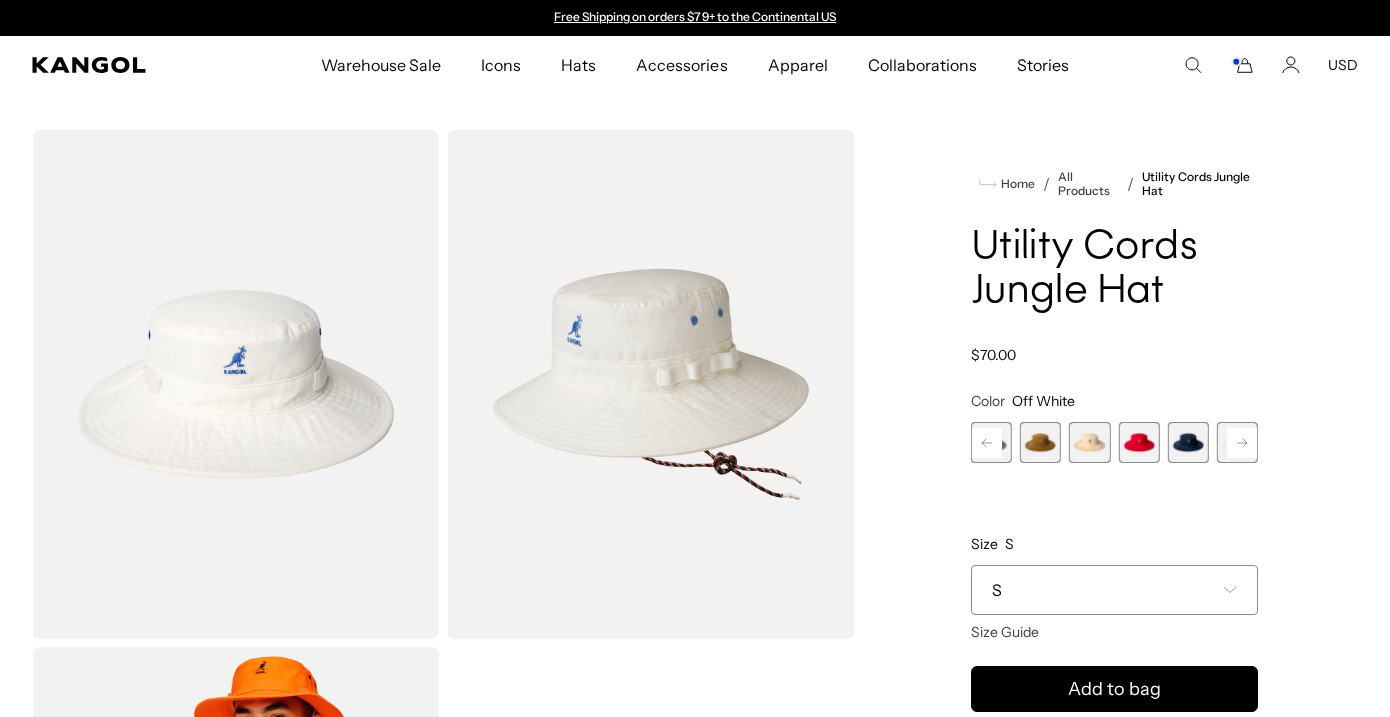 click at bounding box center (1188, 442) 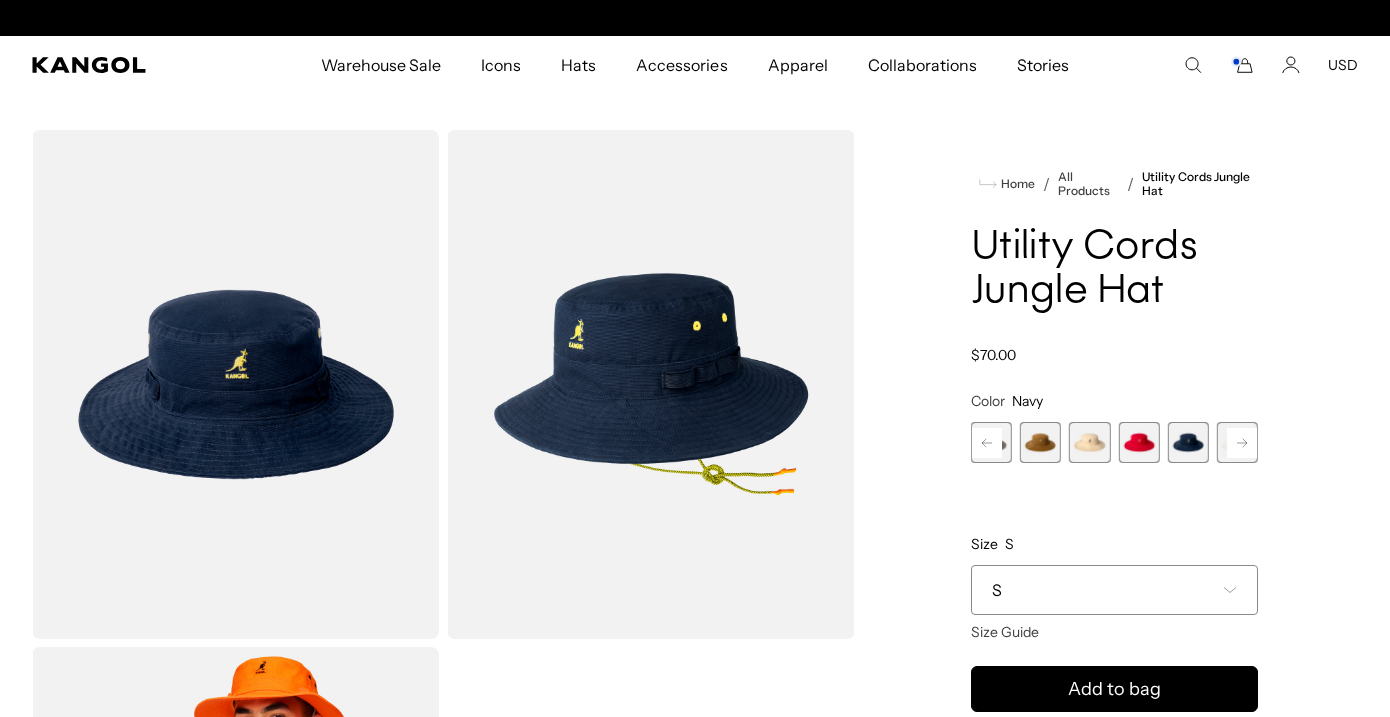 scroll, scrollTop: 0, scrollLeft: 0, axis: both 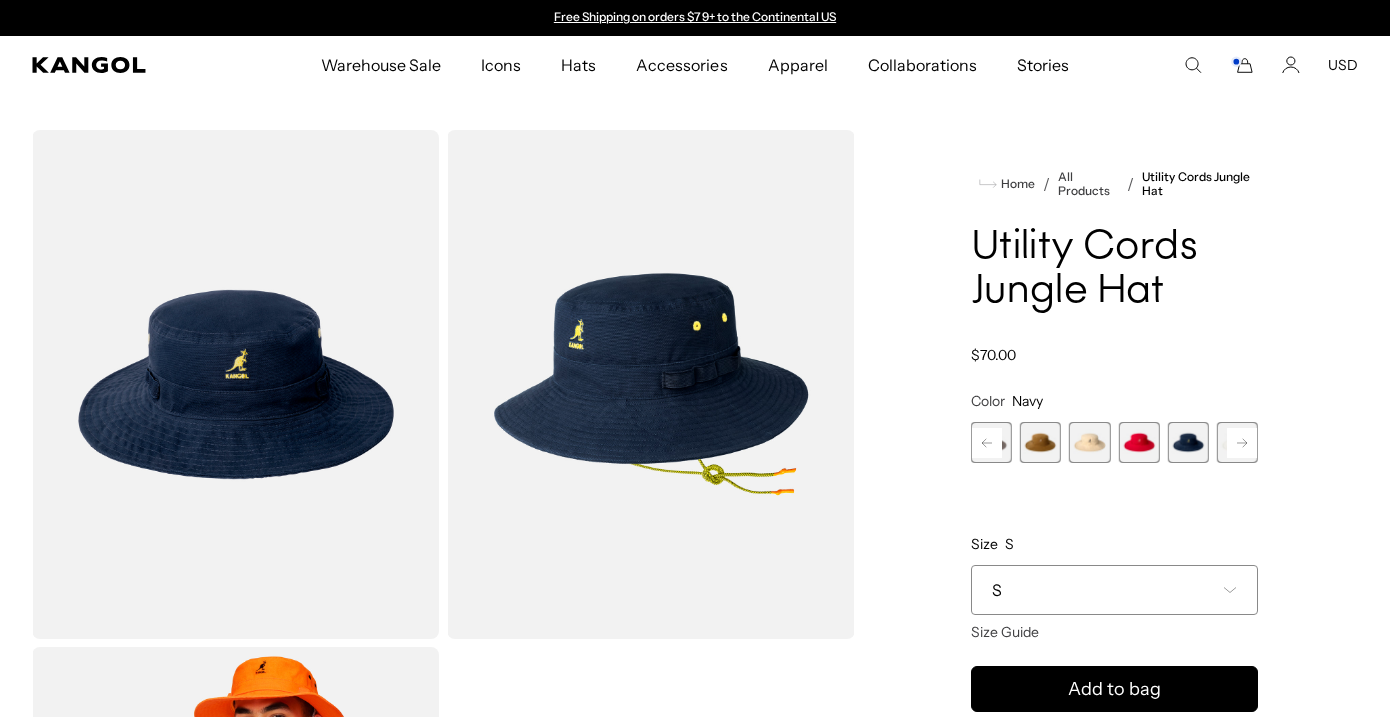 click at bounding box center [1138, 442] 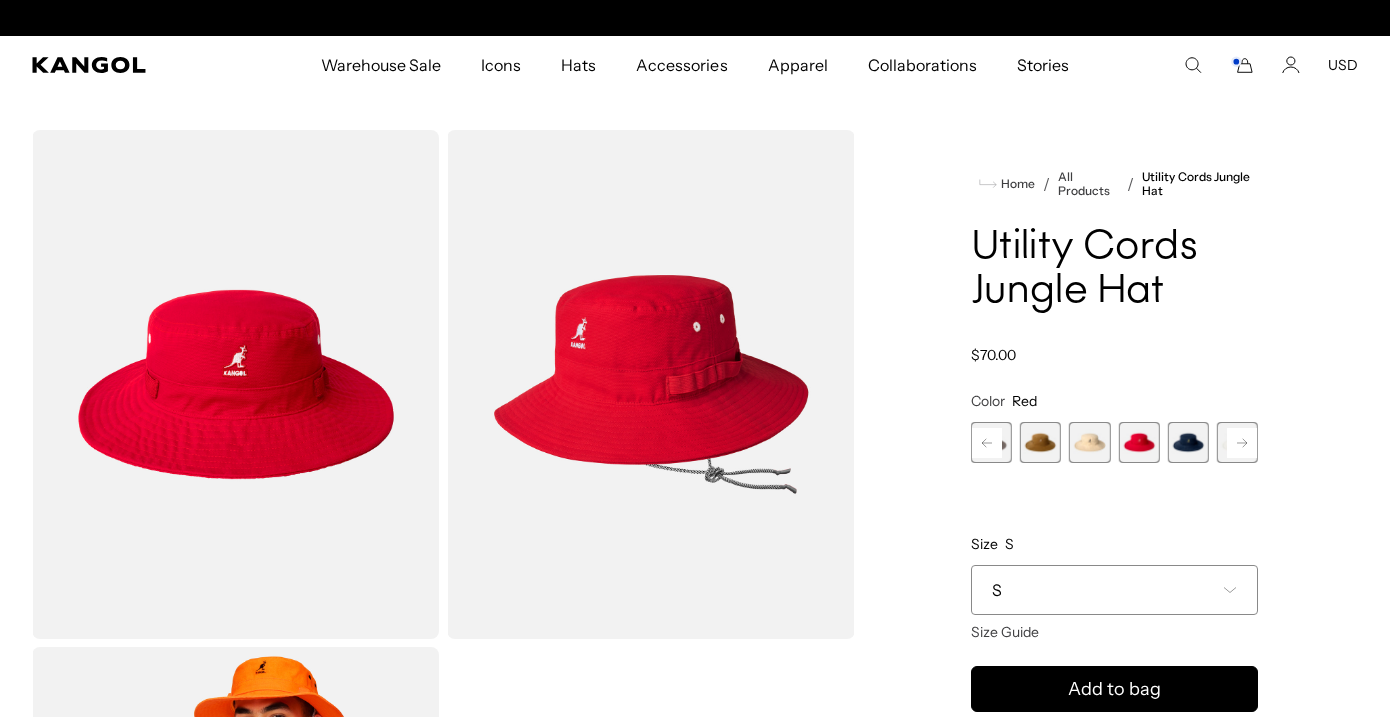 scroll, scrollTop: 0, scrollLeft: 412, axis: horizontal 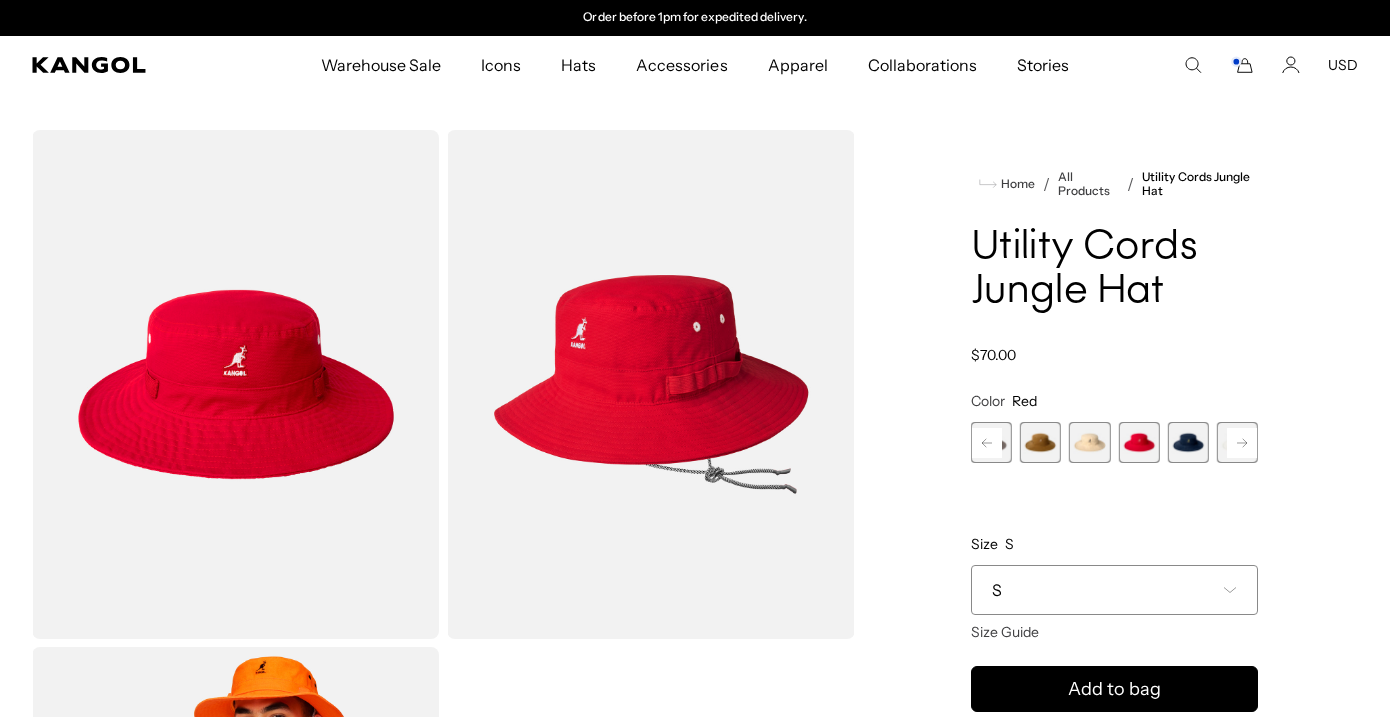 click at bounding box center (1089, 442) 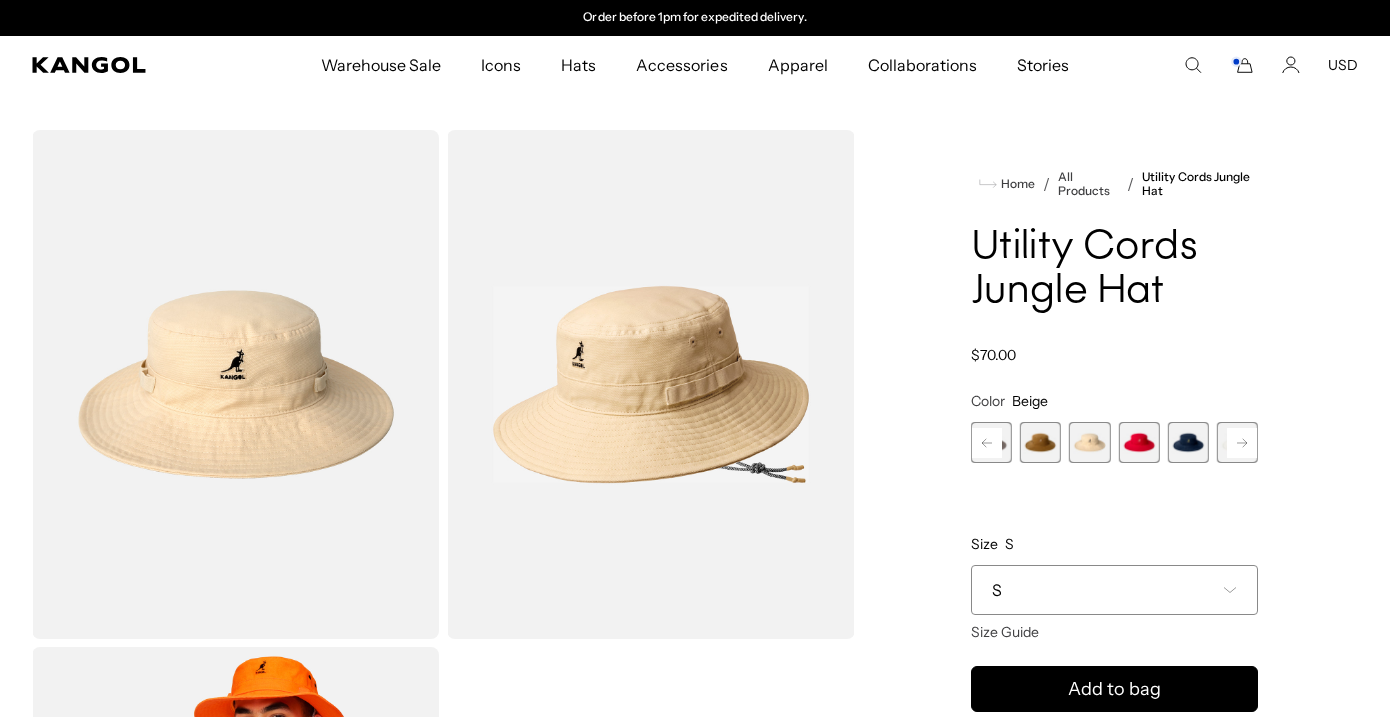 click at bounding box center [1188, 442] 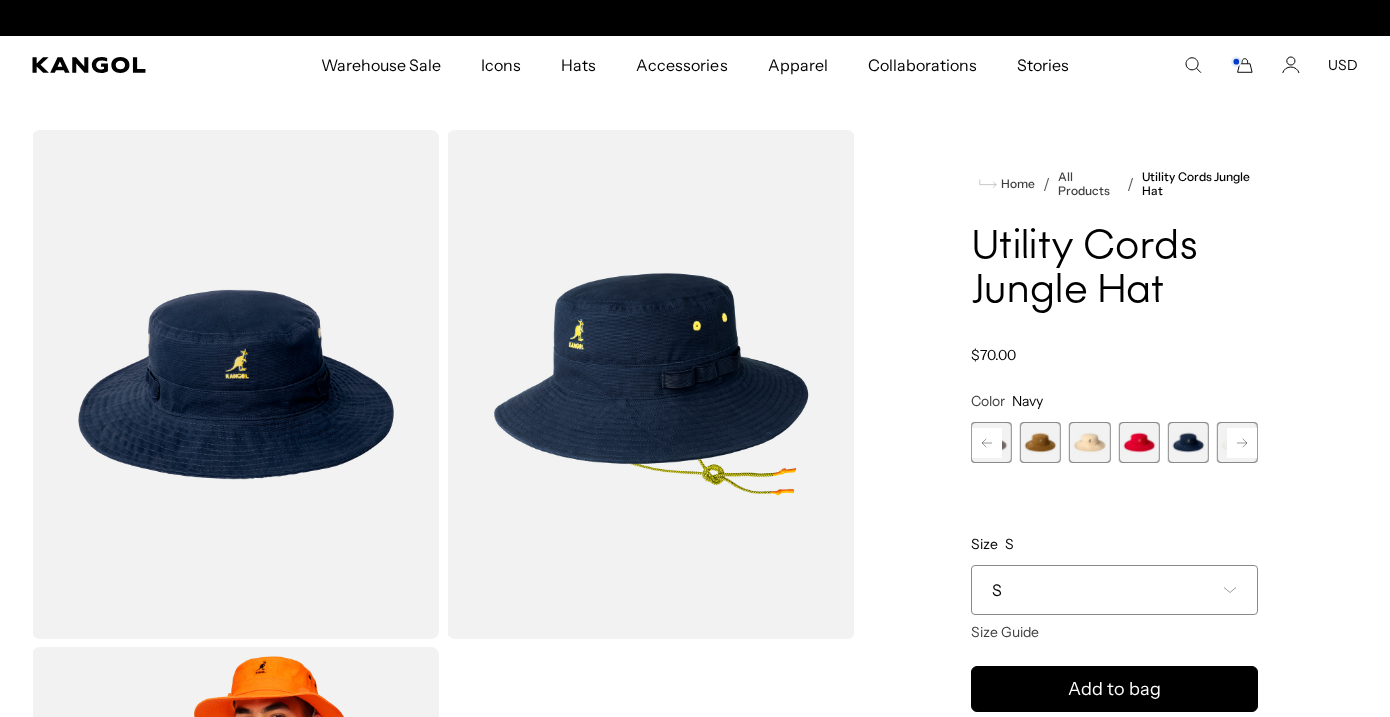 scroll, scrollTop: 0, scrollLeft: 412, axis: horizontal 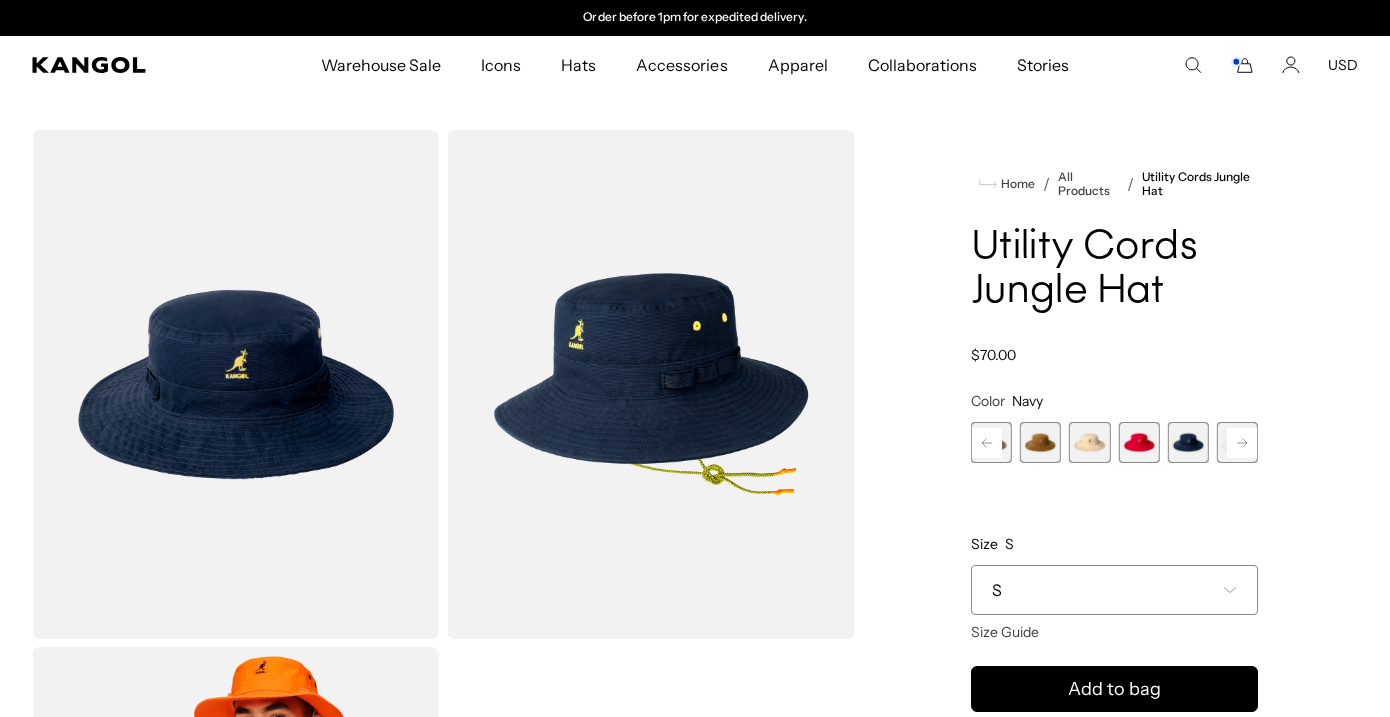 click at bounding box center [1138, 442] 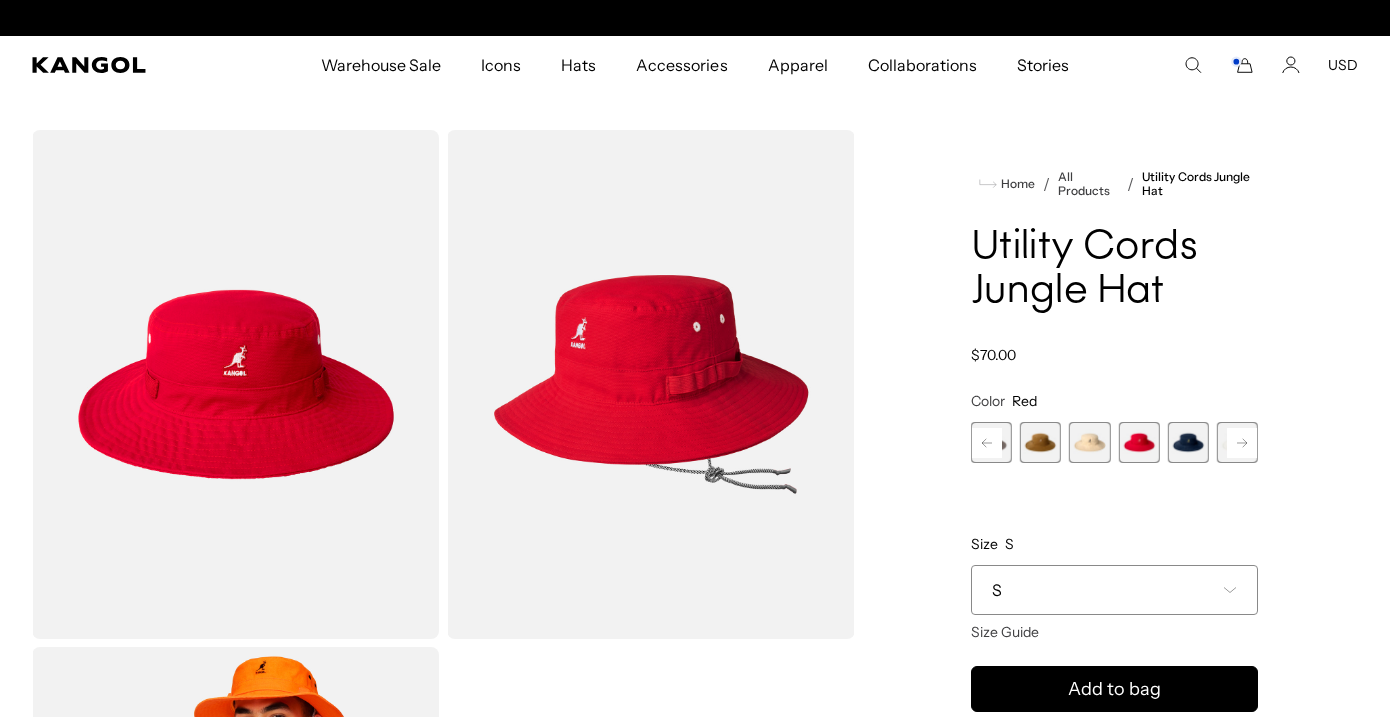 click at bounding box center [1089, 442] 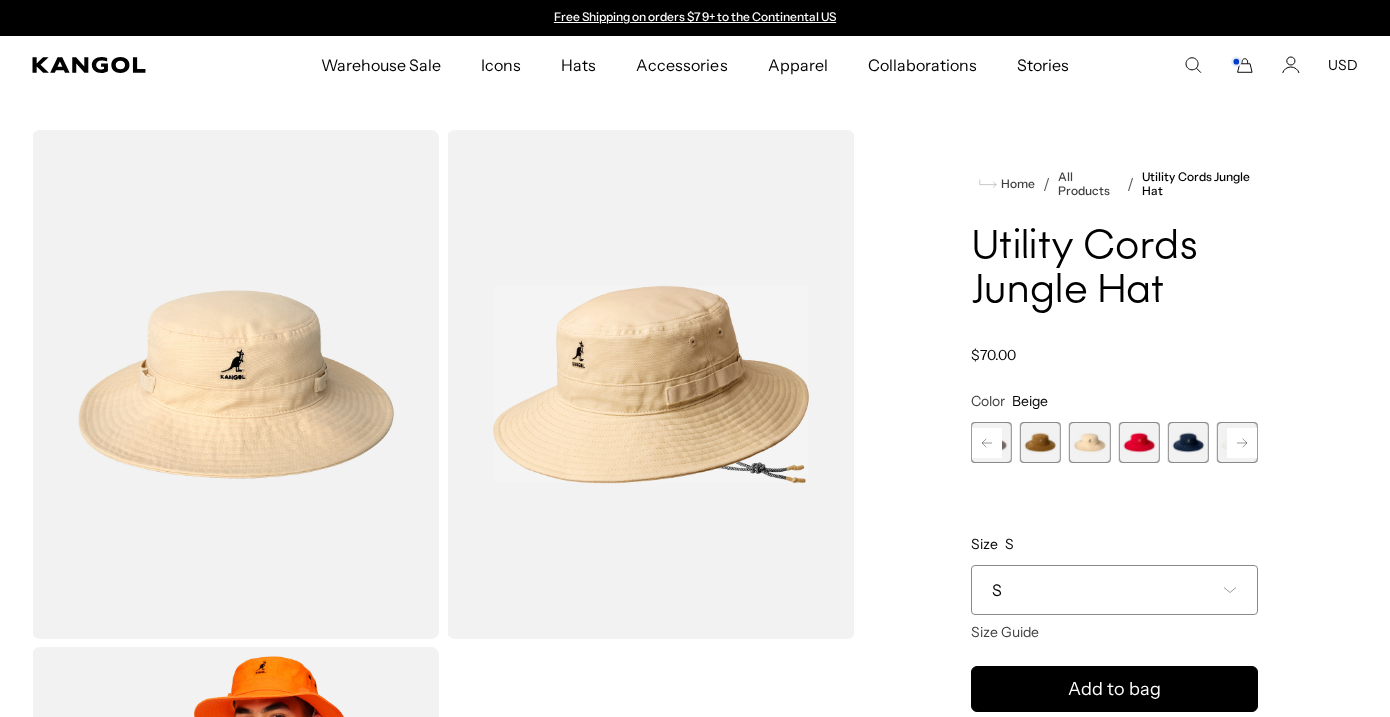 click at bounding box center [1040, 442] 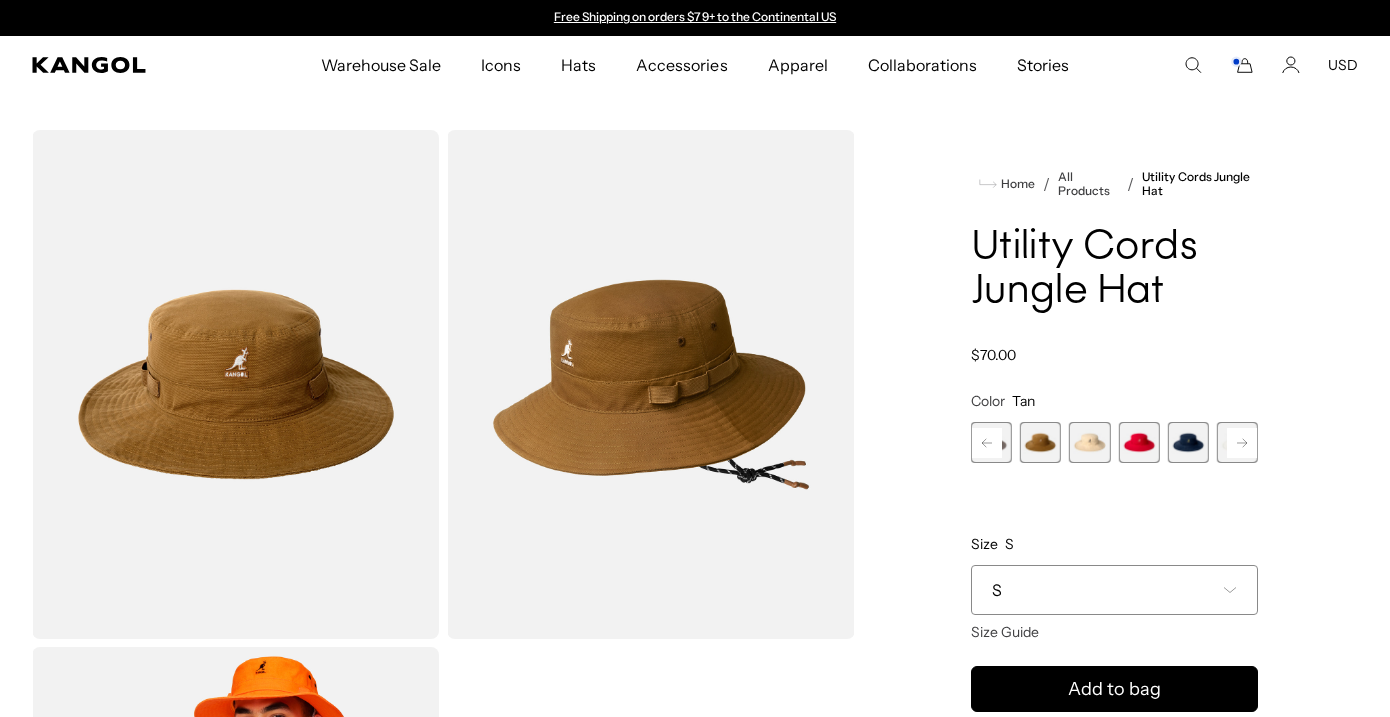 click at bounding box center (1188, 442) 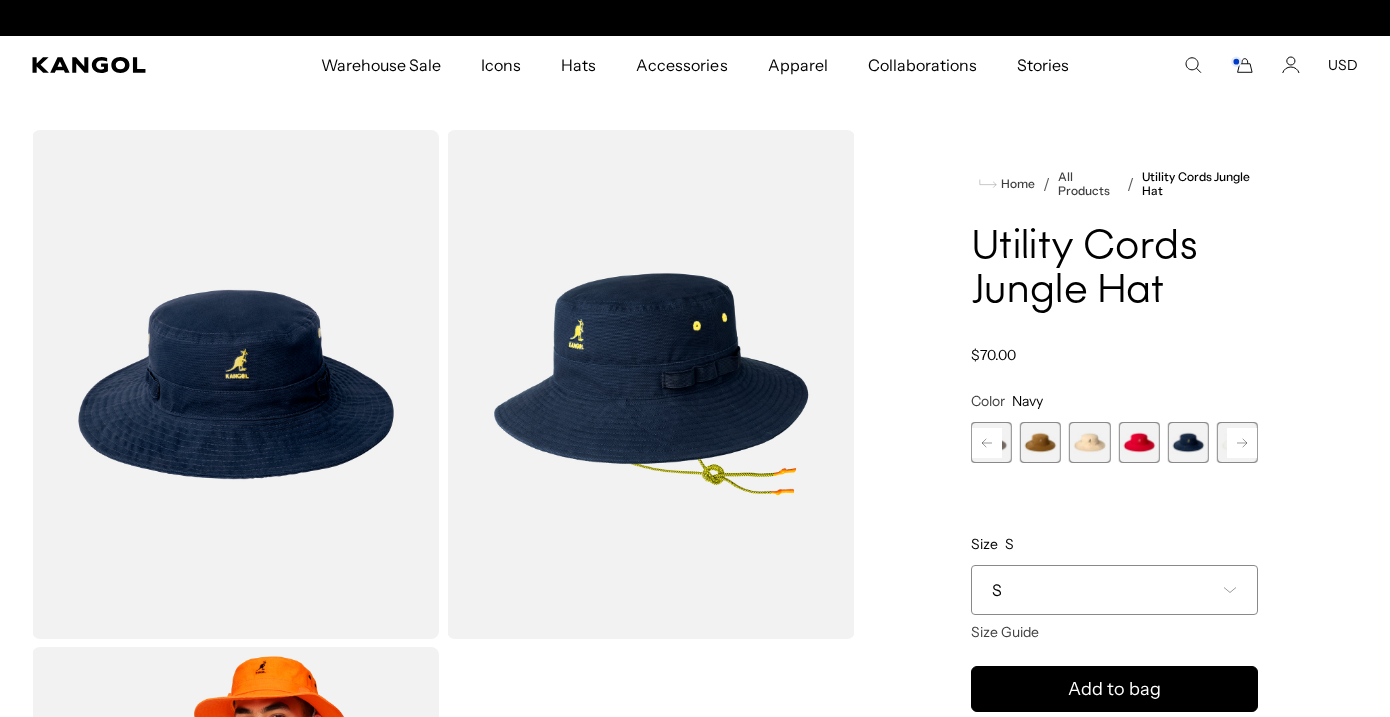 scroll, scrollTop: 0, scrollLeft: 412, axis: horizontal 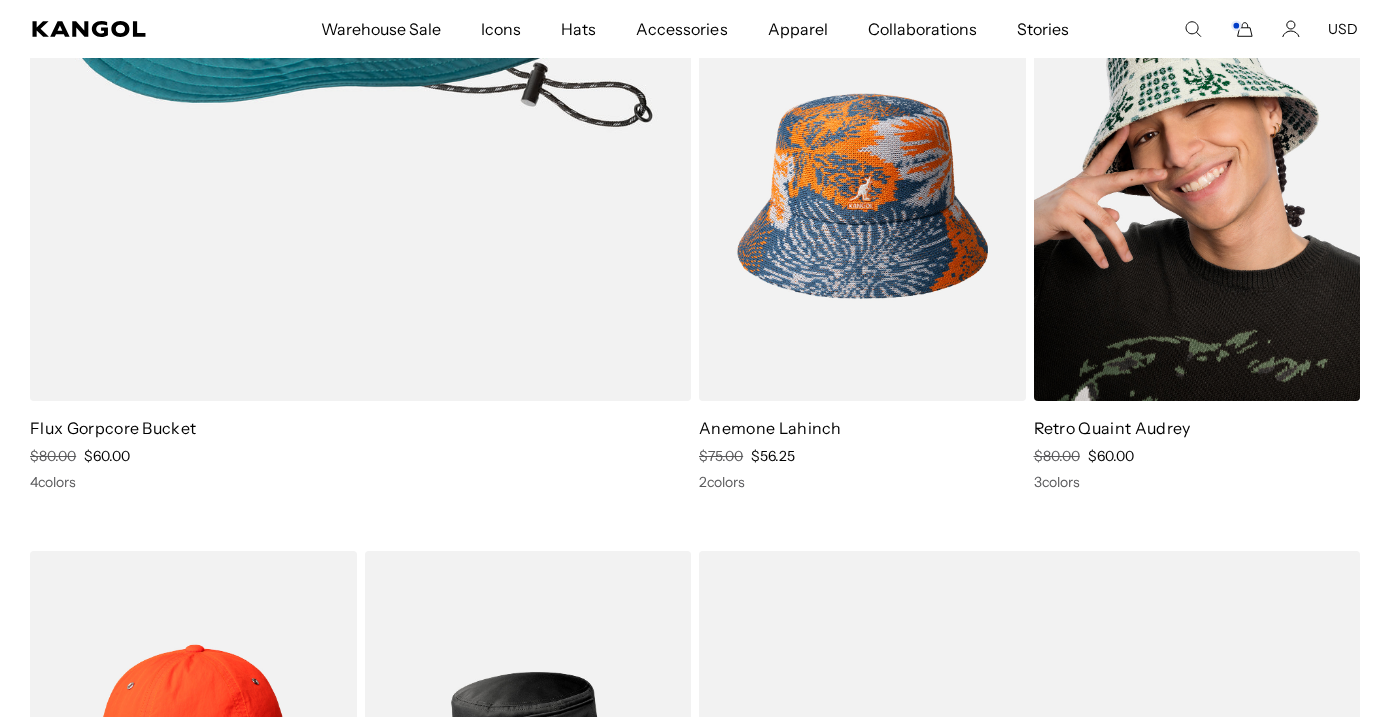 click at bounding box center [1197, 196] 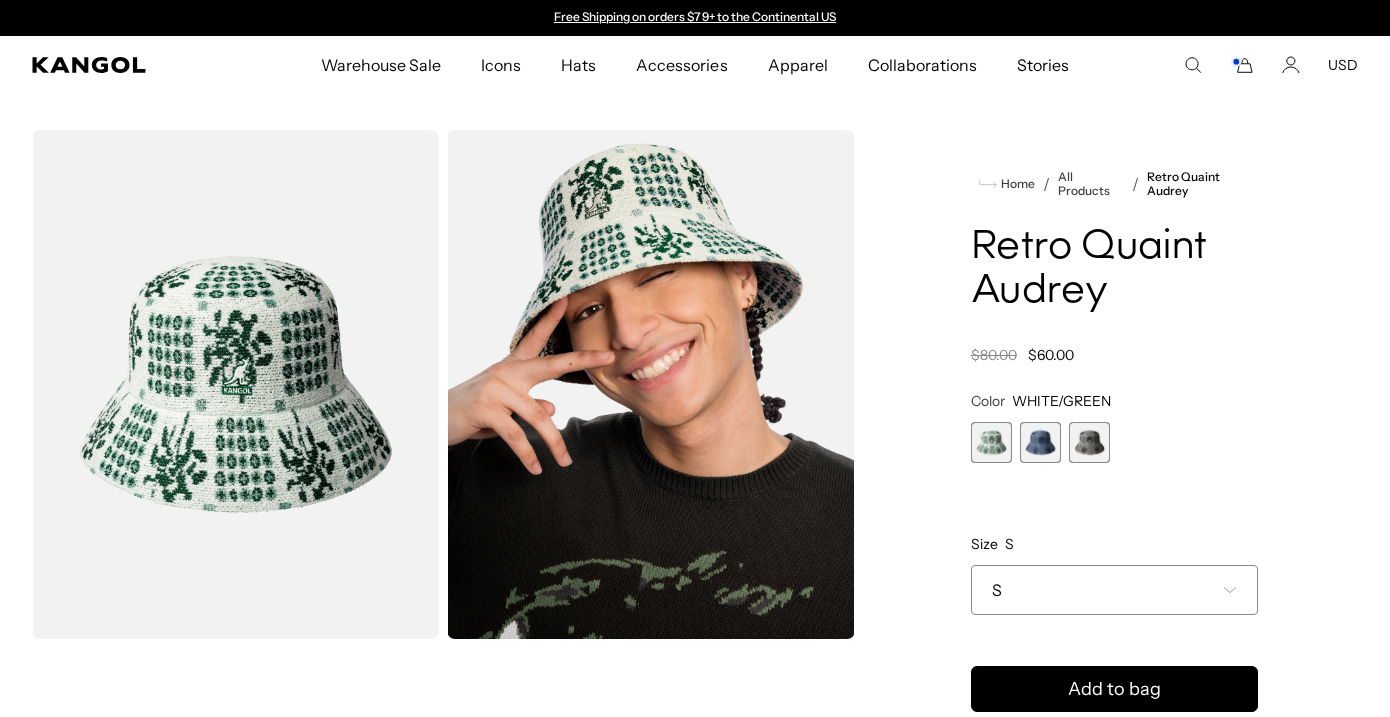 scroll, scrollTop: 0, scrollLeft: 0, axis: both 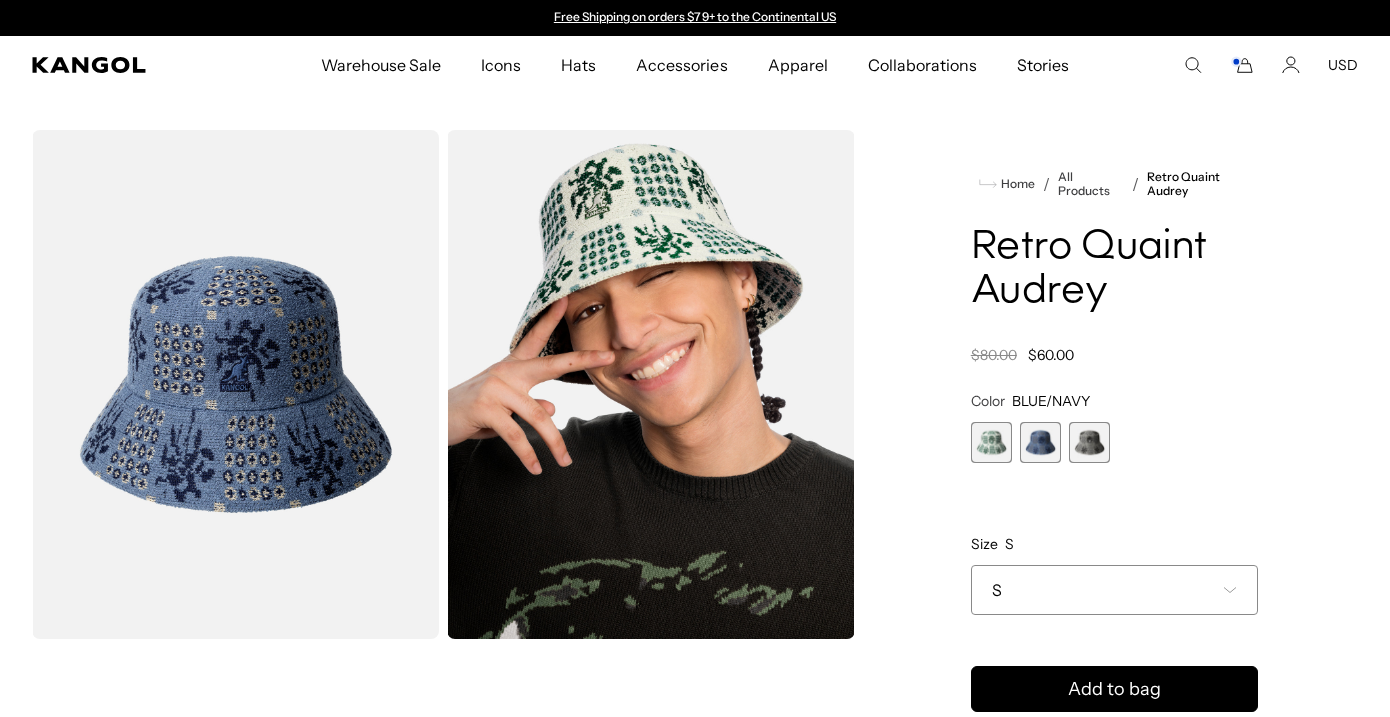 click at bounding box center [1089, 442] 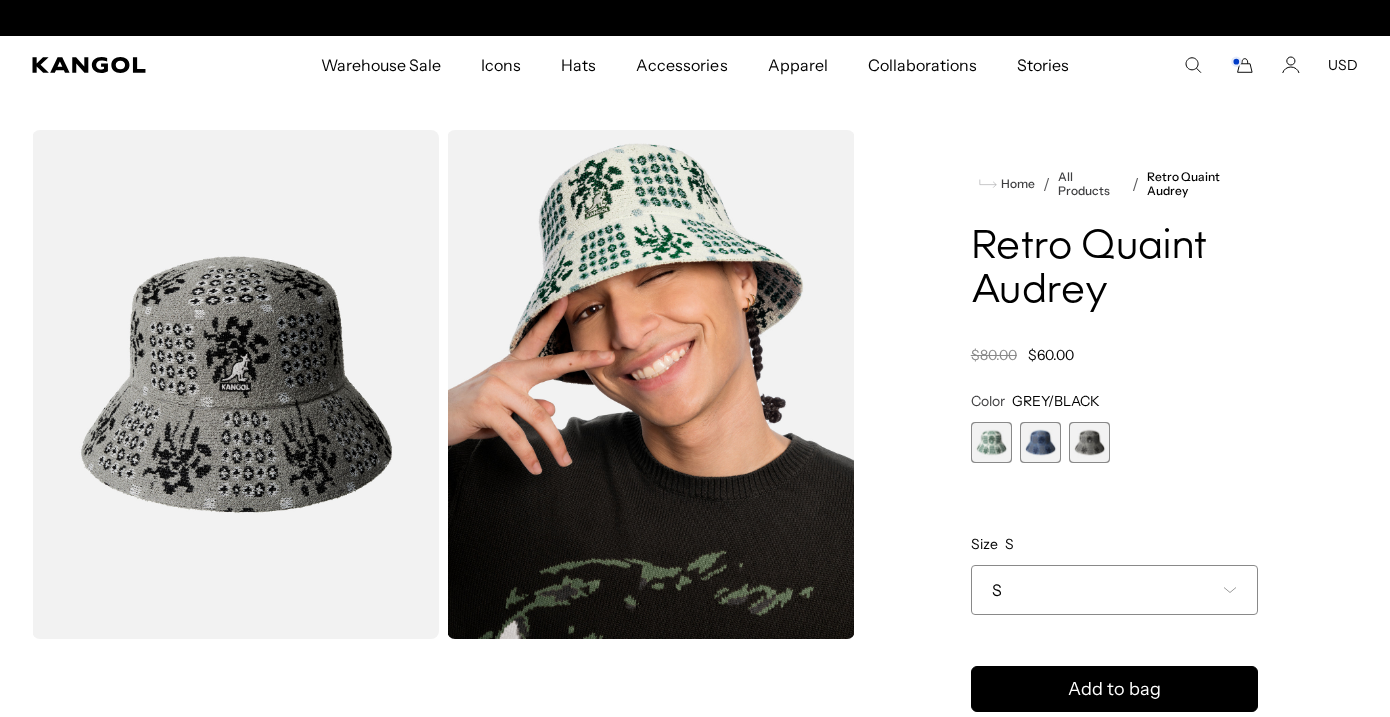 scroll, scrollTop: 0, scrollLeft: 412, axis: horizontal 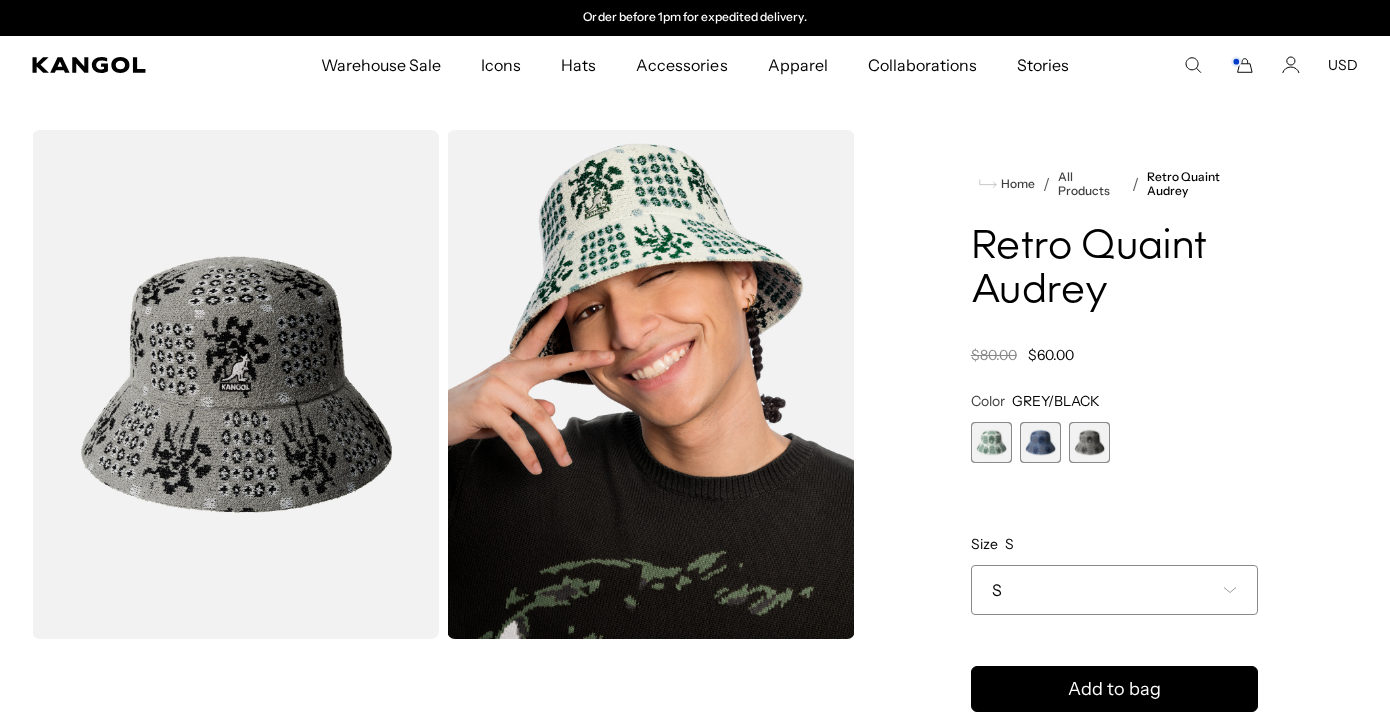 click at bounding box center [991, 442] 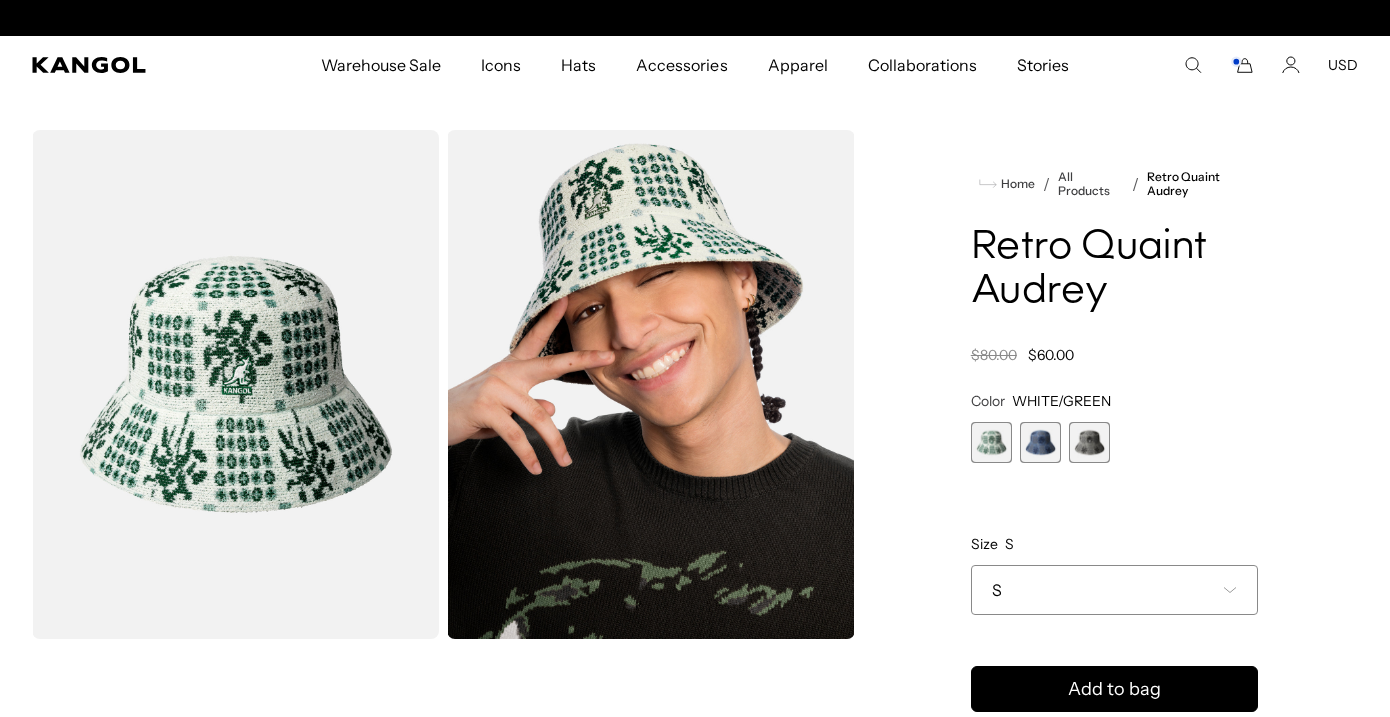 scroll, scrollTop: 0, scrollLeft: 0, axis: both 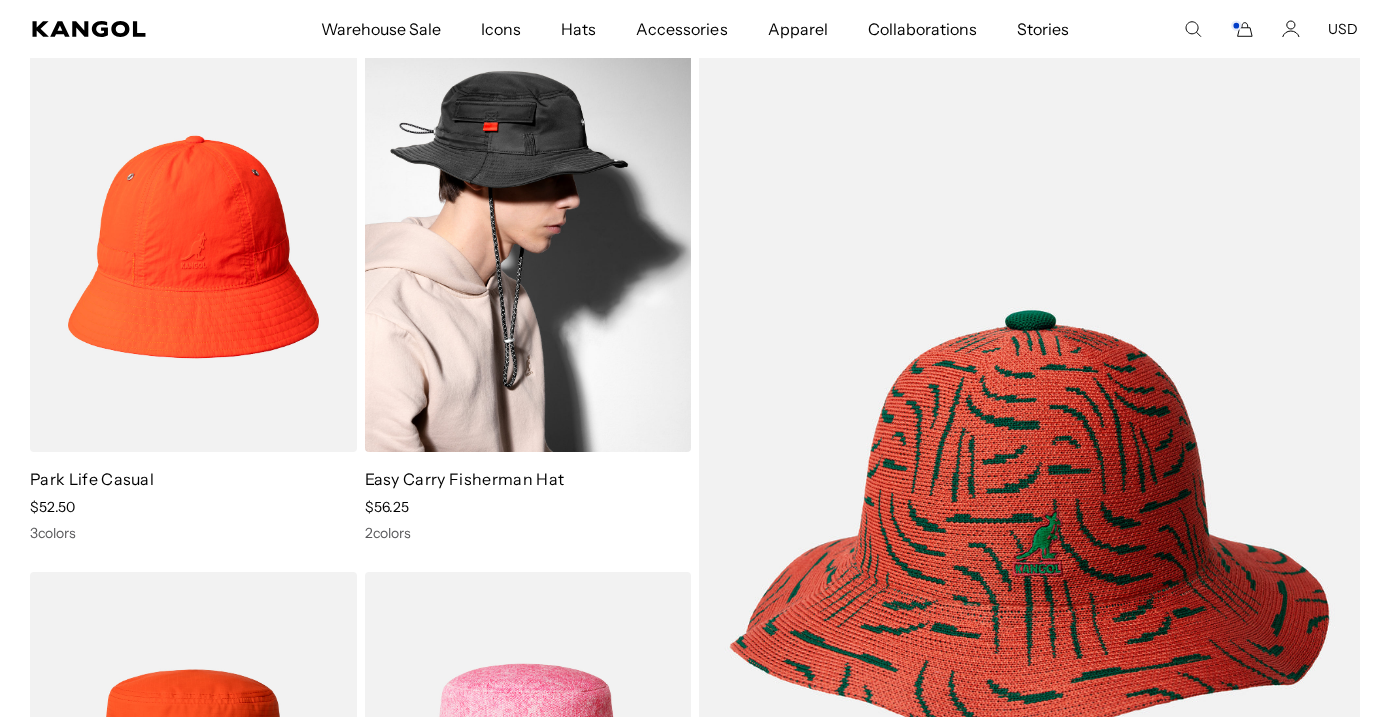 click at bounding box center (528, 247) 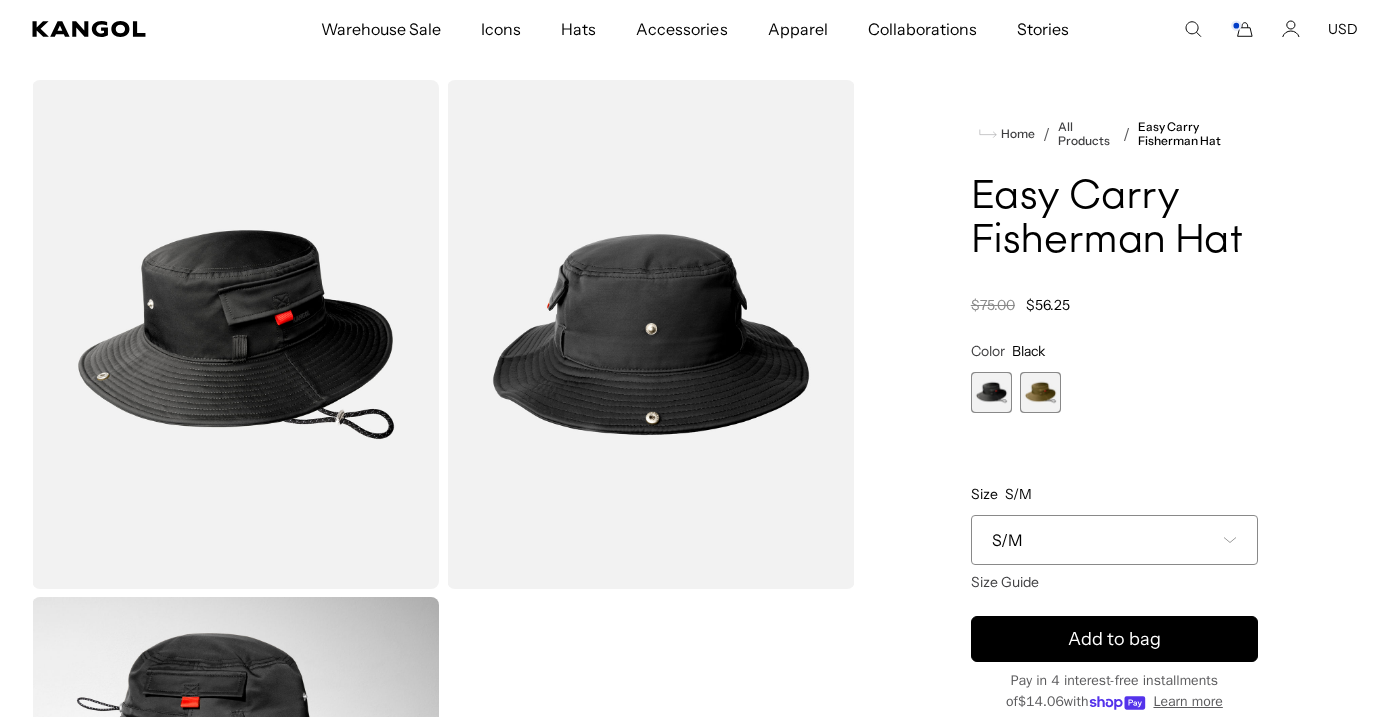 scroll, scrollTop: 0, scrollLeft: 0, axis: both 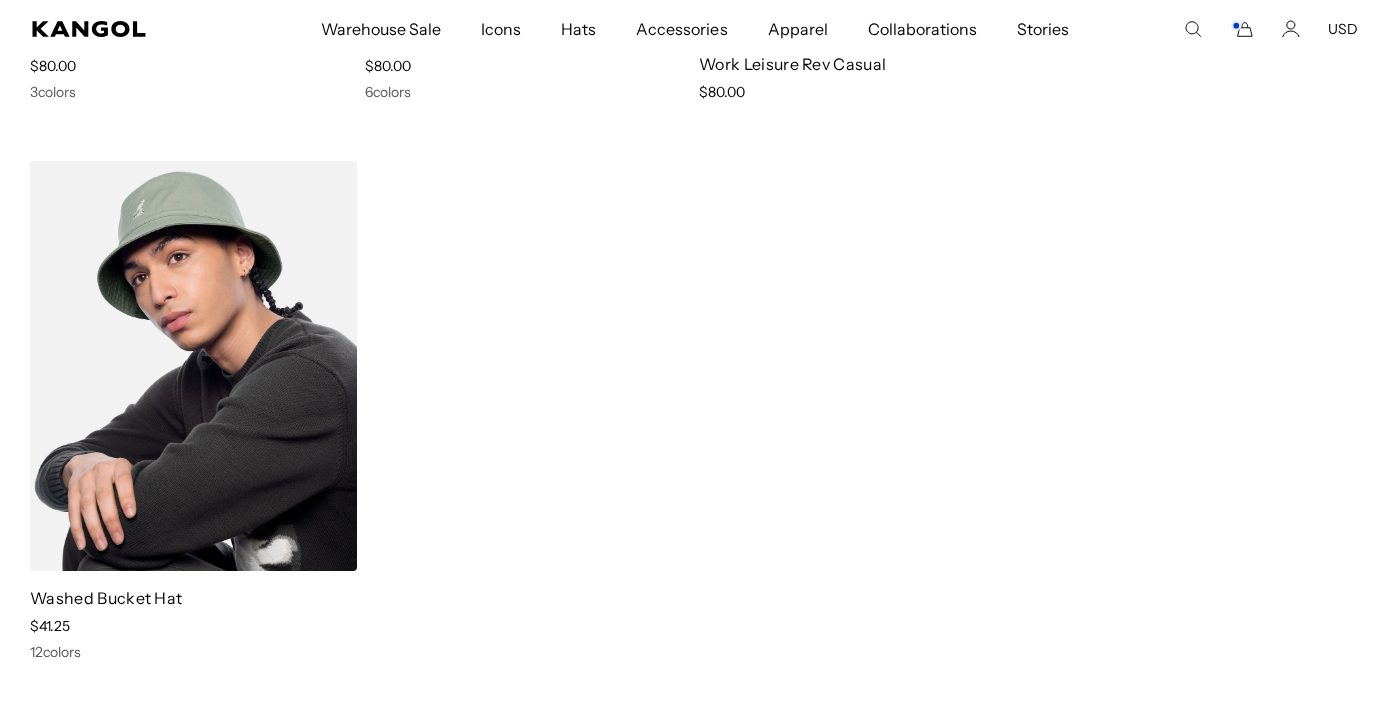 click at bounding box center (193, 366) 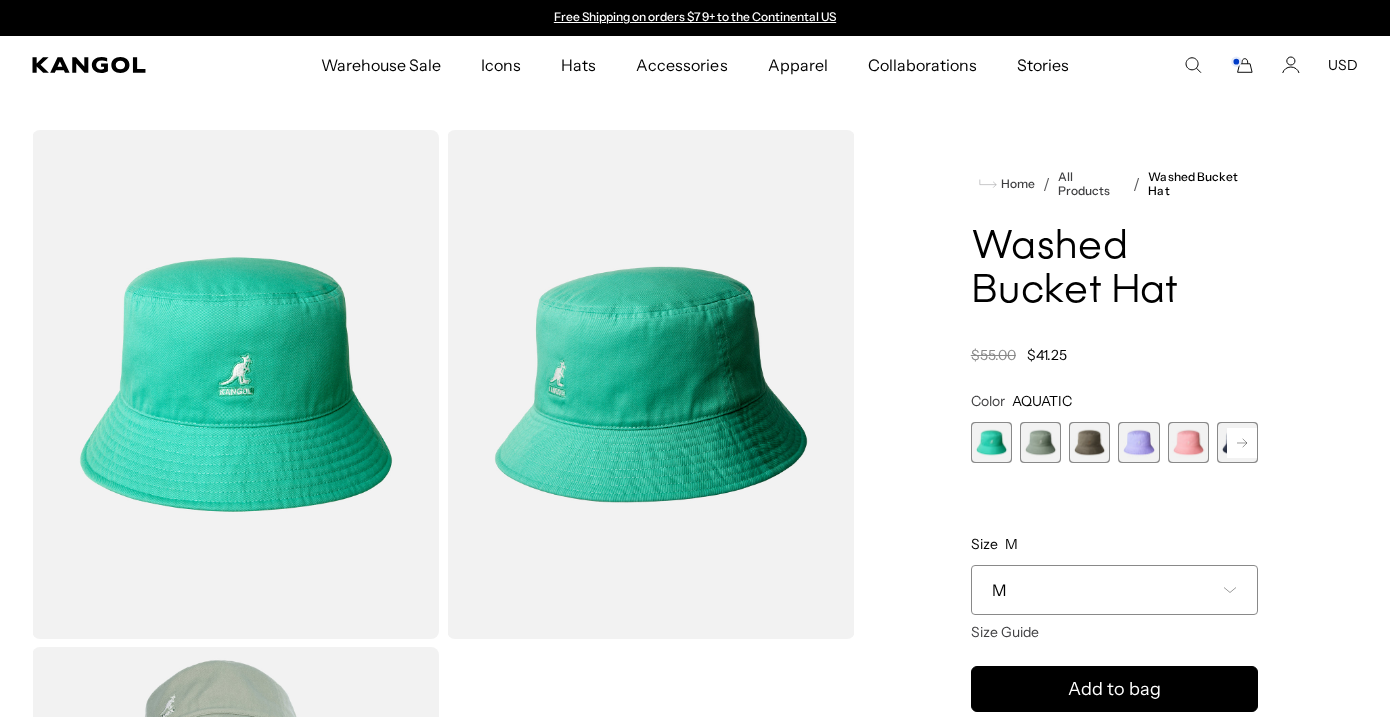 scroll, scrollTop: 0, scrollLeft: 0, axis: both 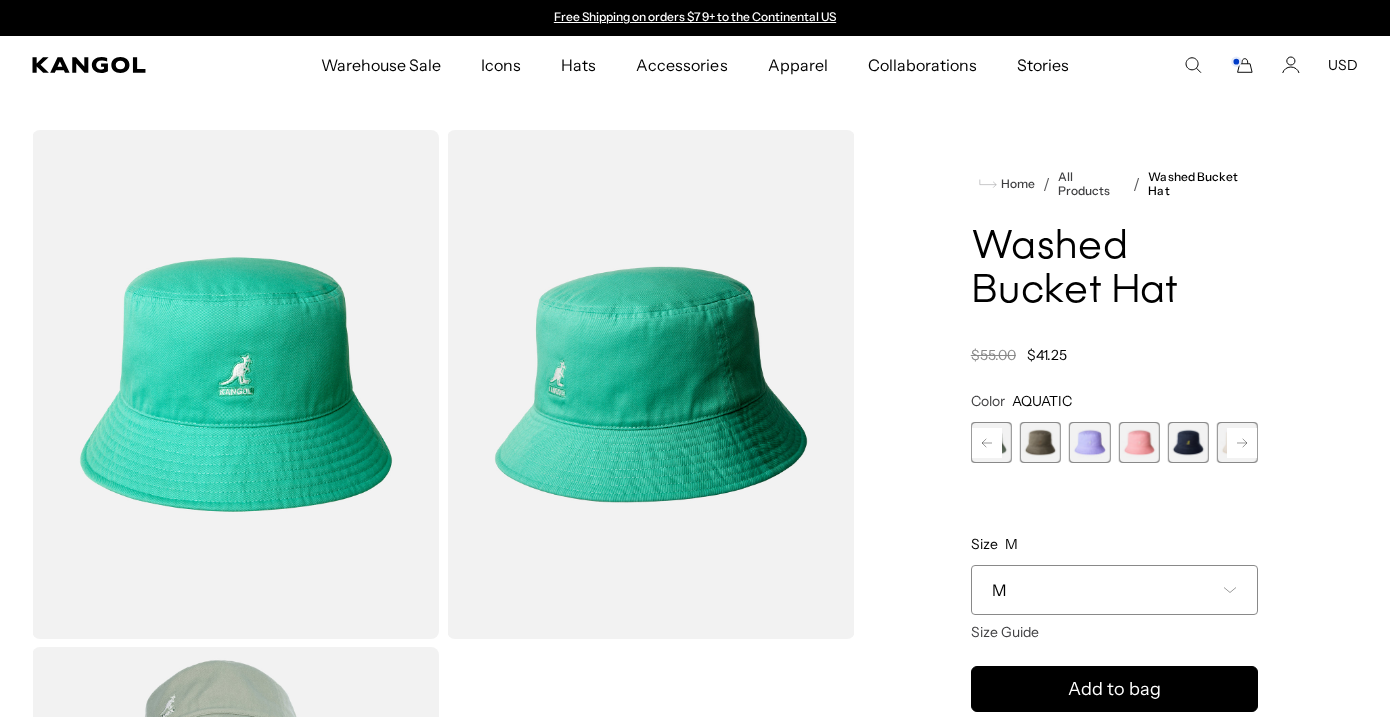 click at bounding box center (1188, 442) 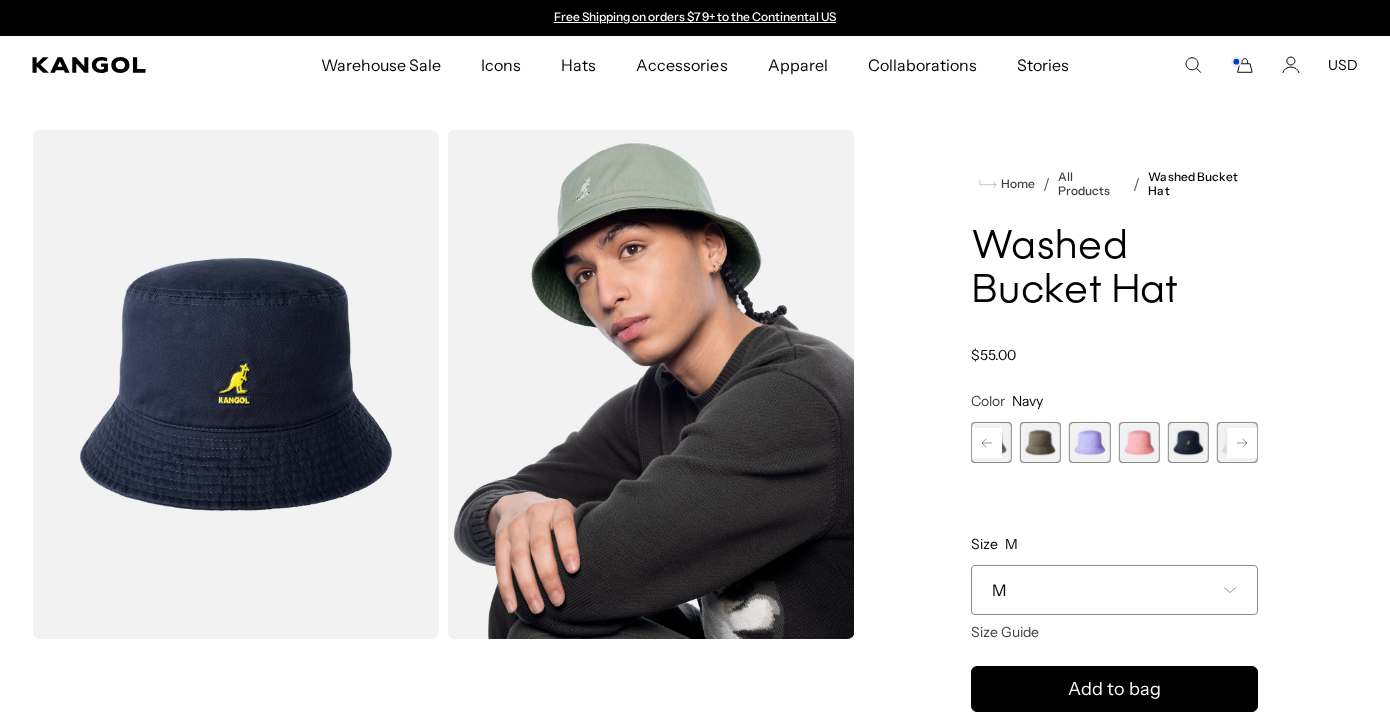 scroll, scrollTop: 0, scrollLeft: 412, axis: horizontal 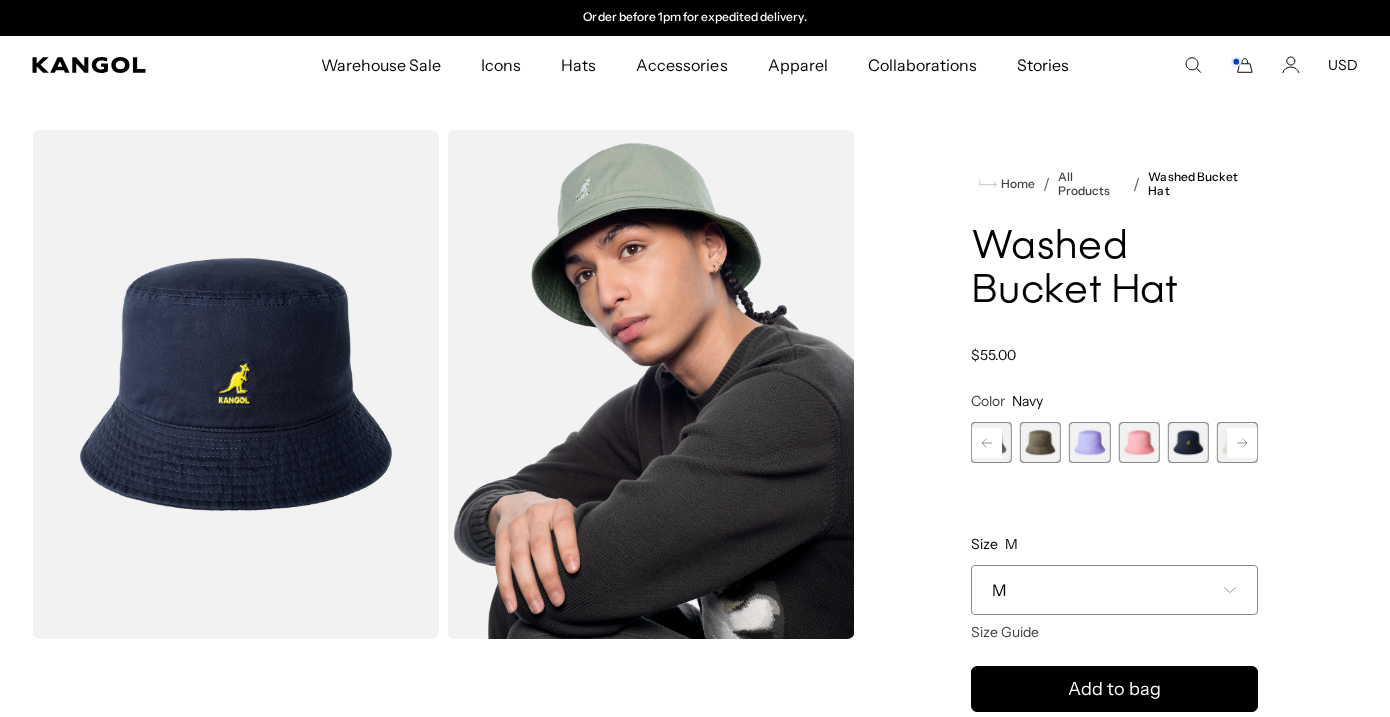 click 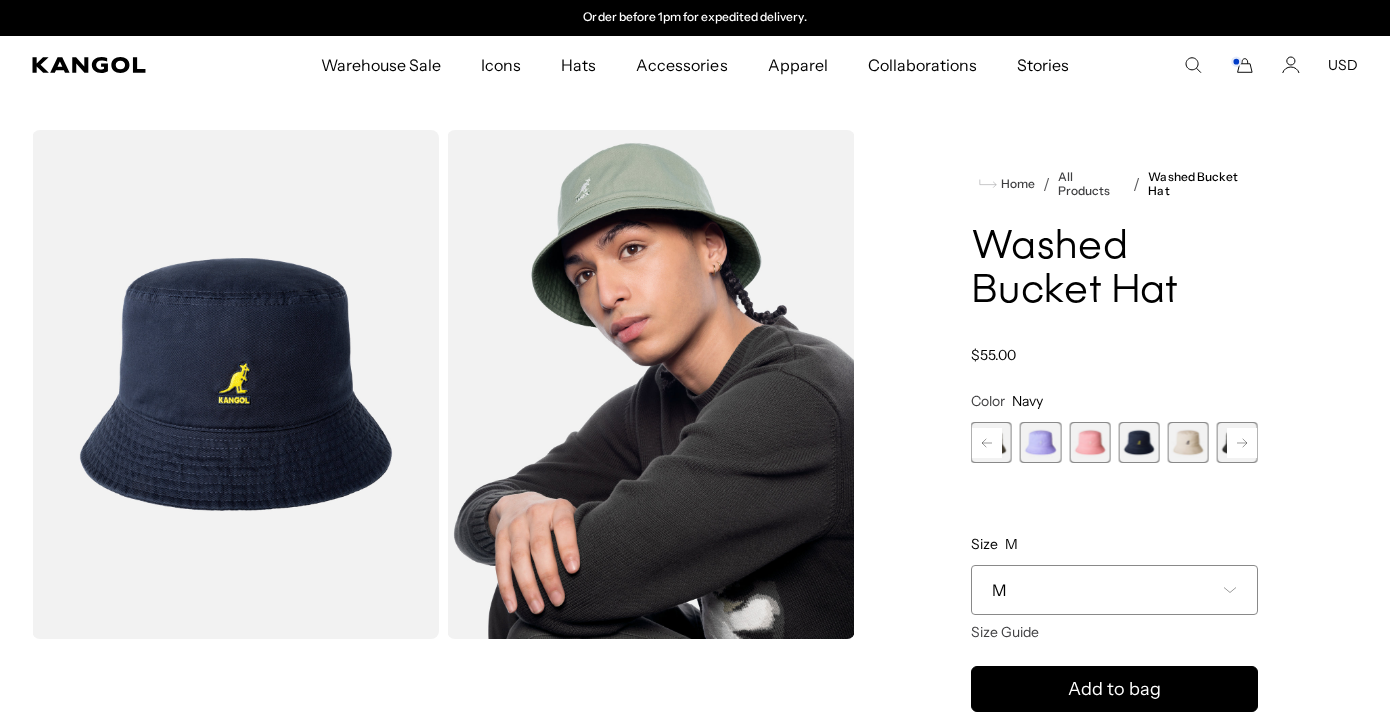 click 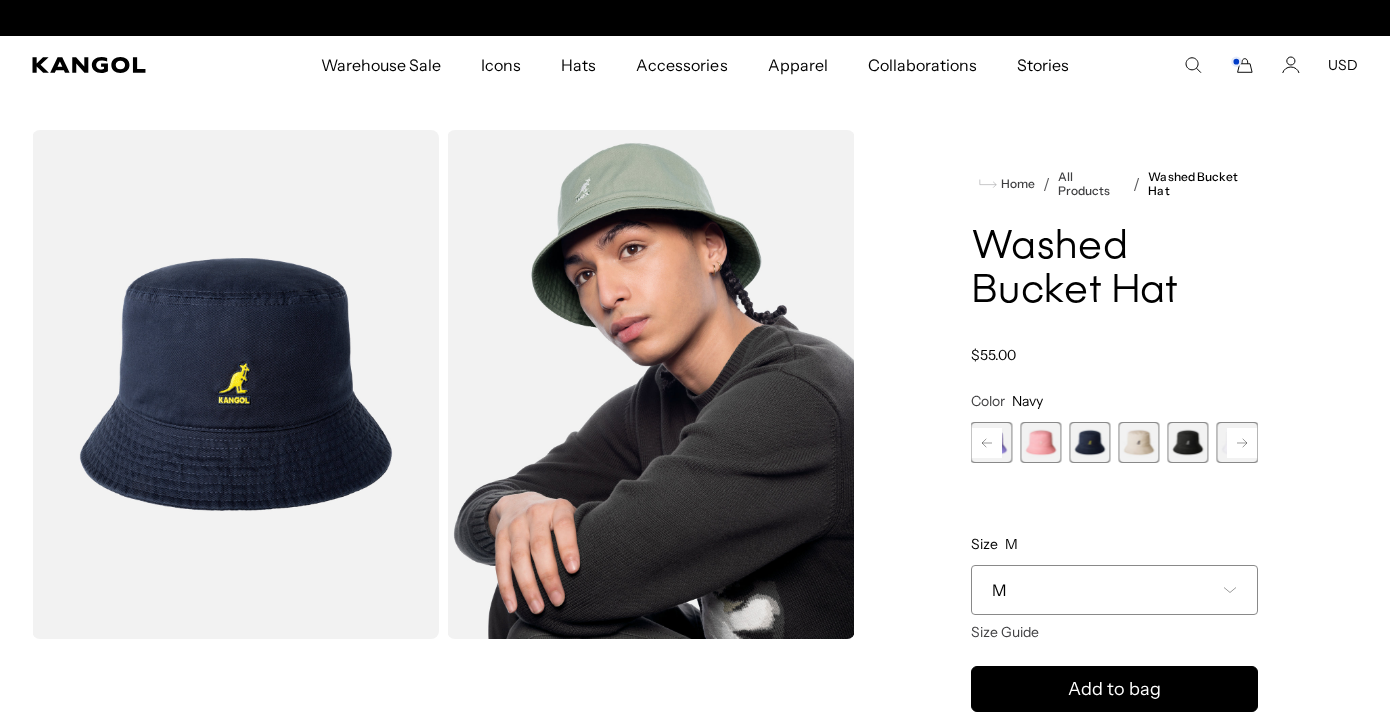 click at bounding box center (1188, 442) 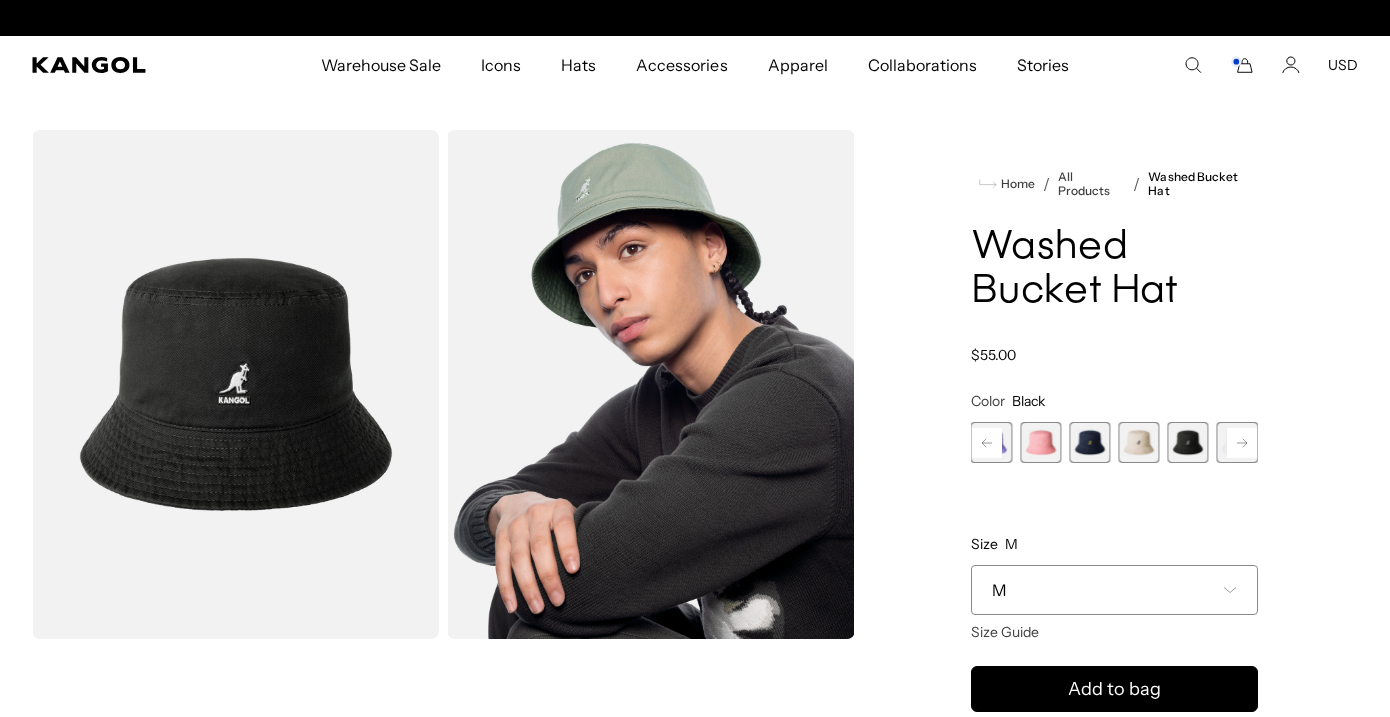 scroll, scrollTop: 0, scrollLeft: 412, axis: horizontal 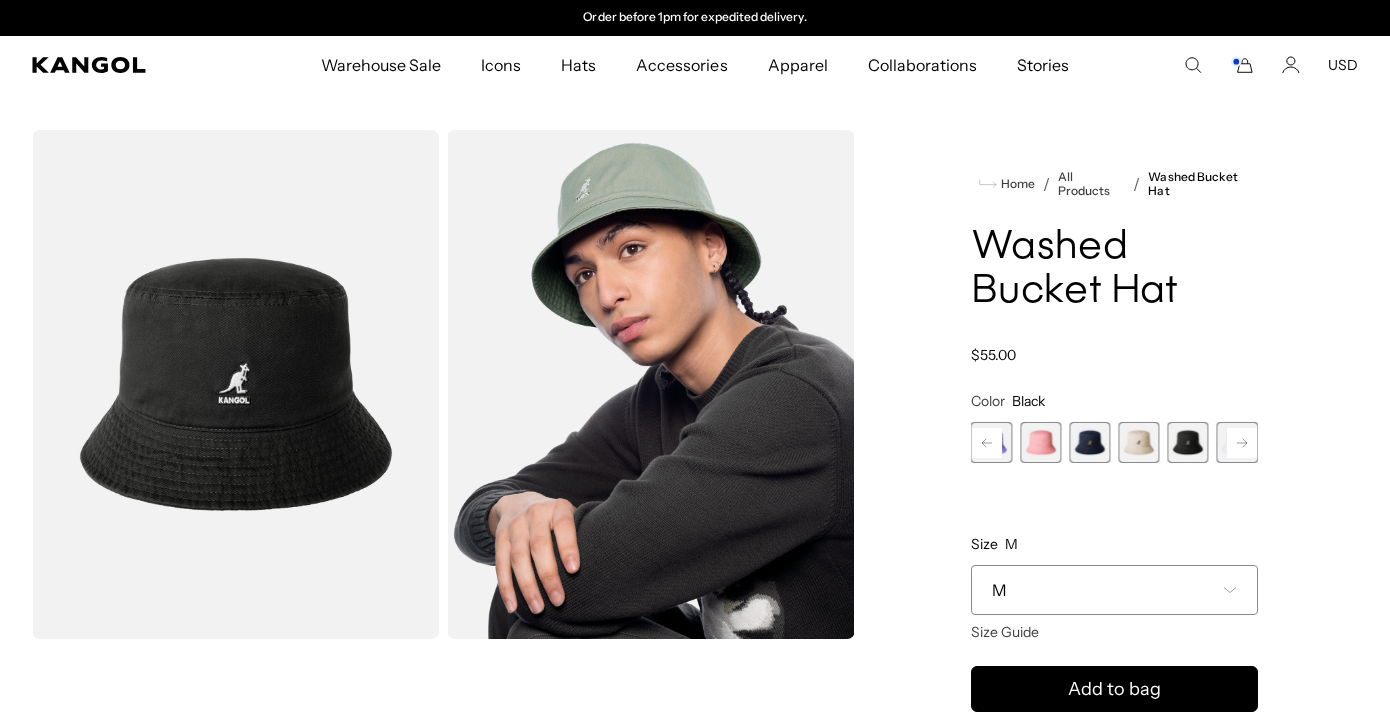 click 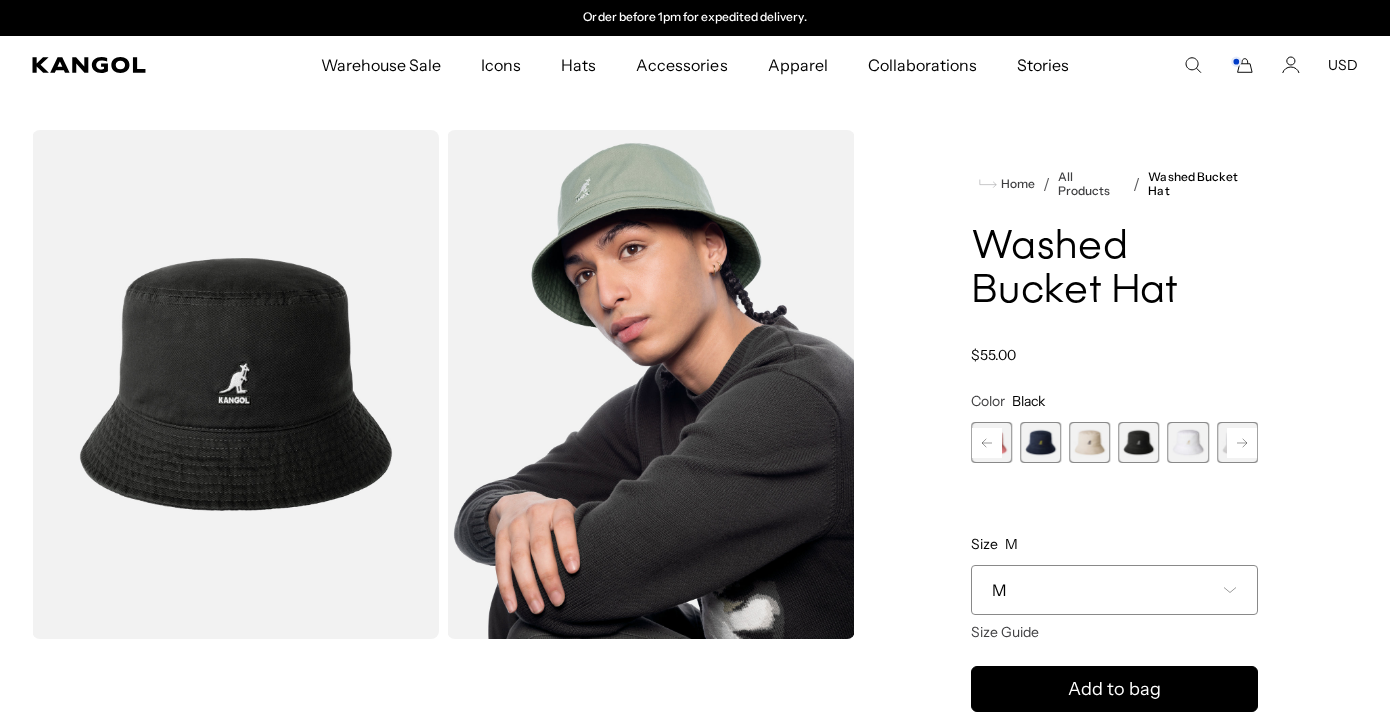 click 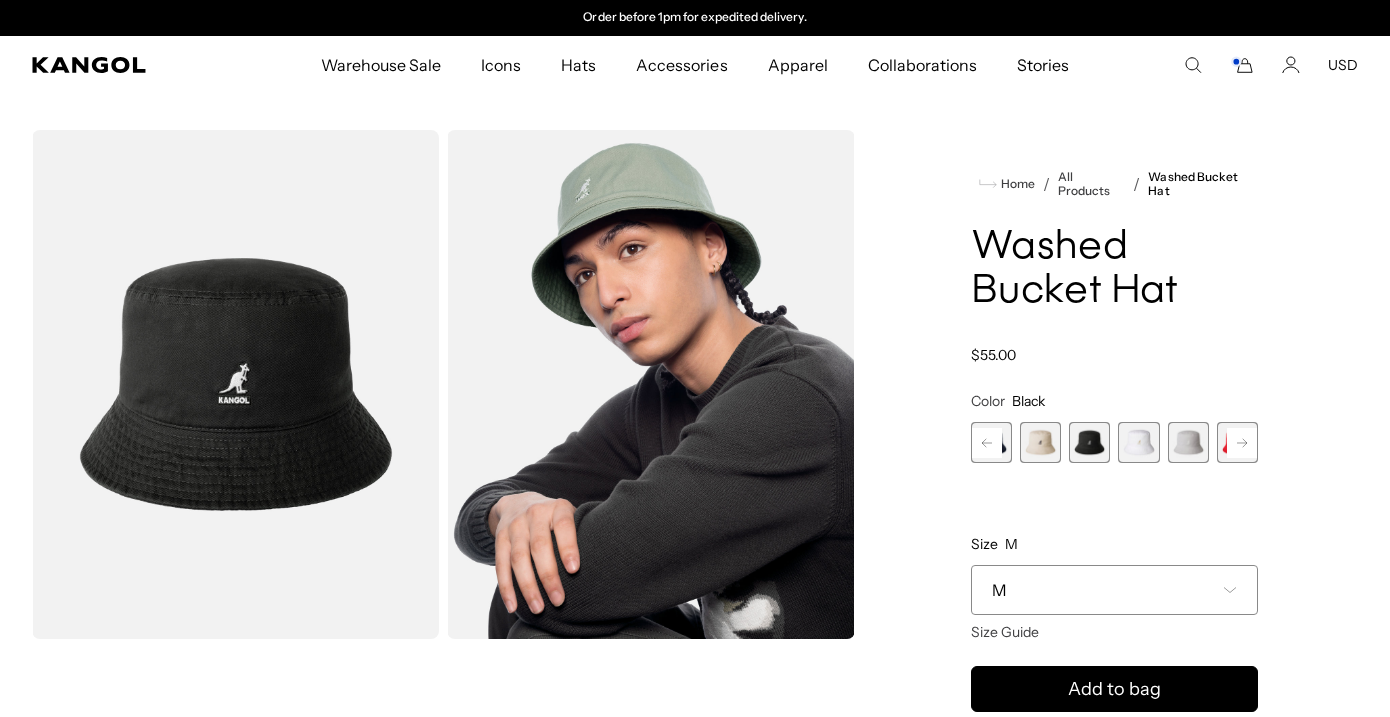 click 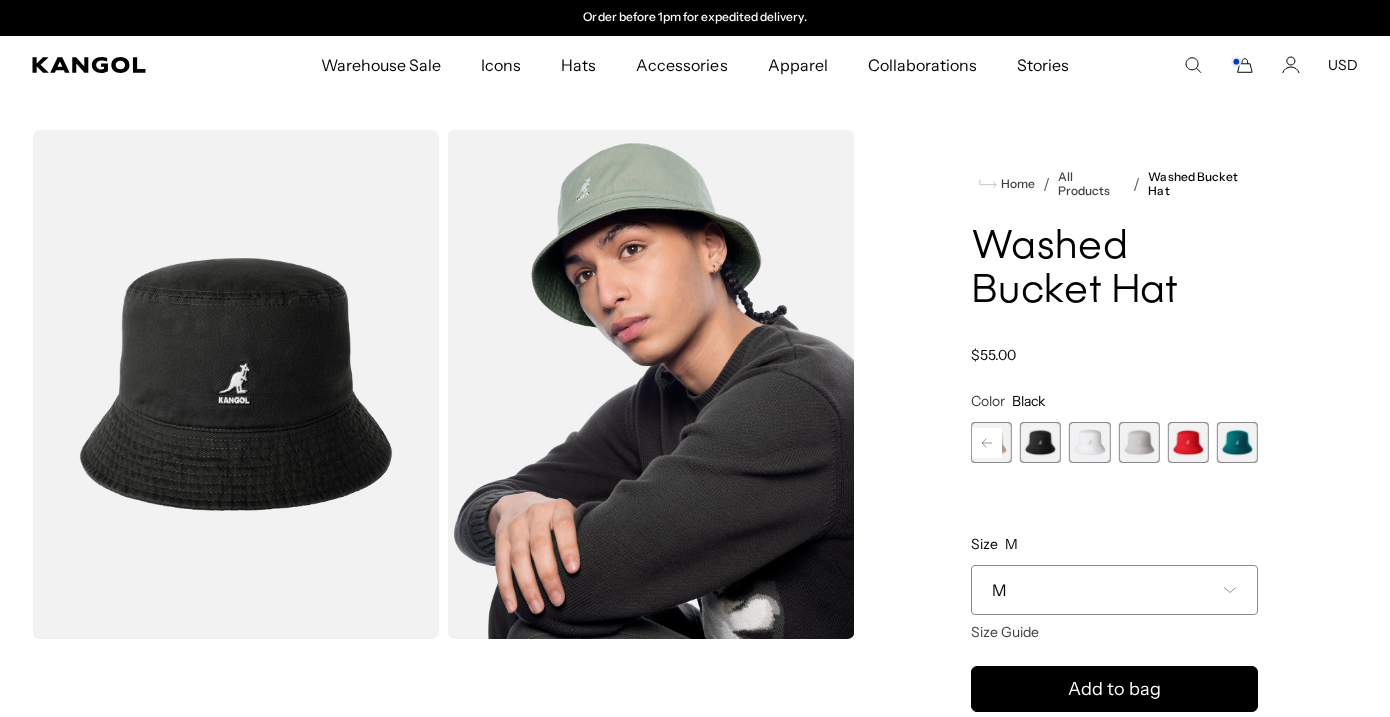 click at bounding box center [1237, 442] 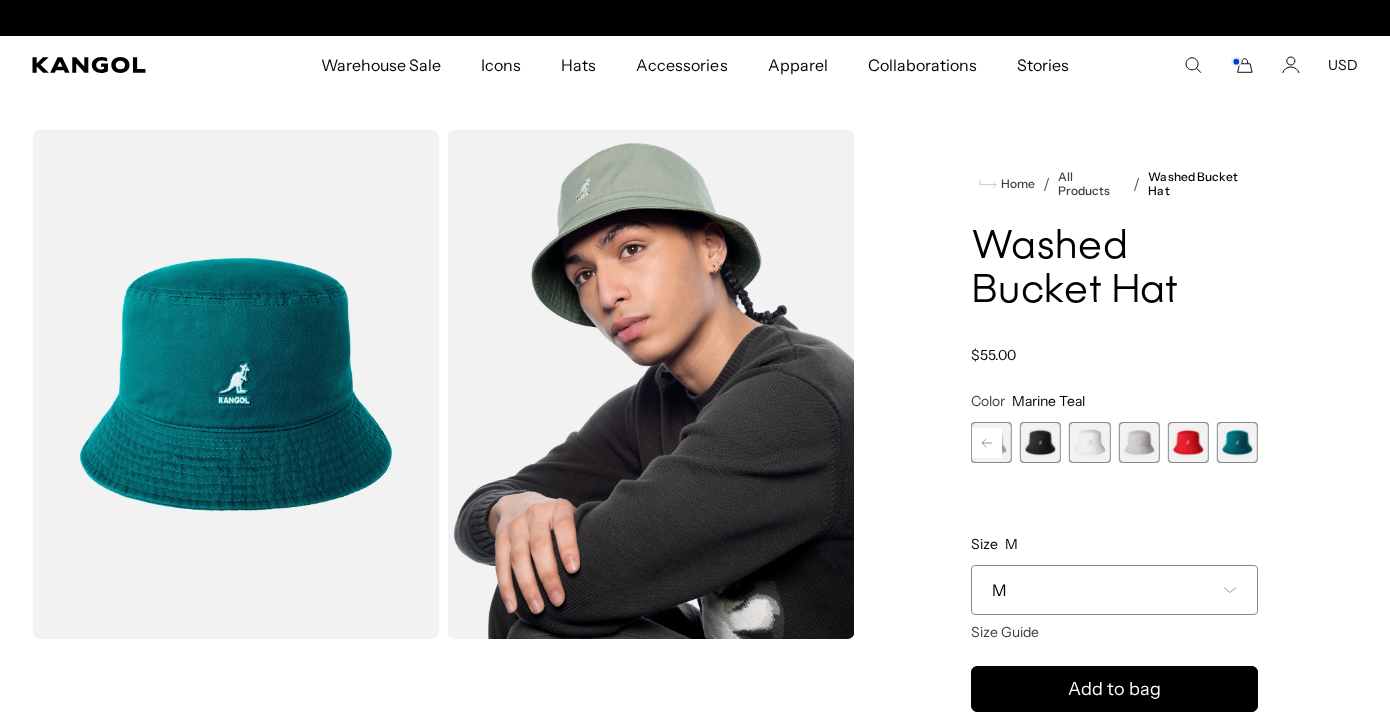 scroll, scrollTop: 0, scrollLeft: 0, axis: both 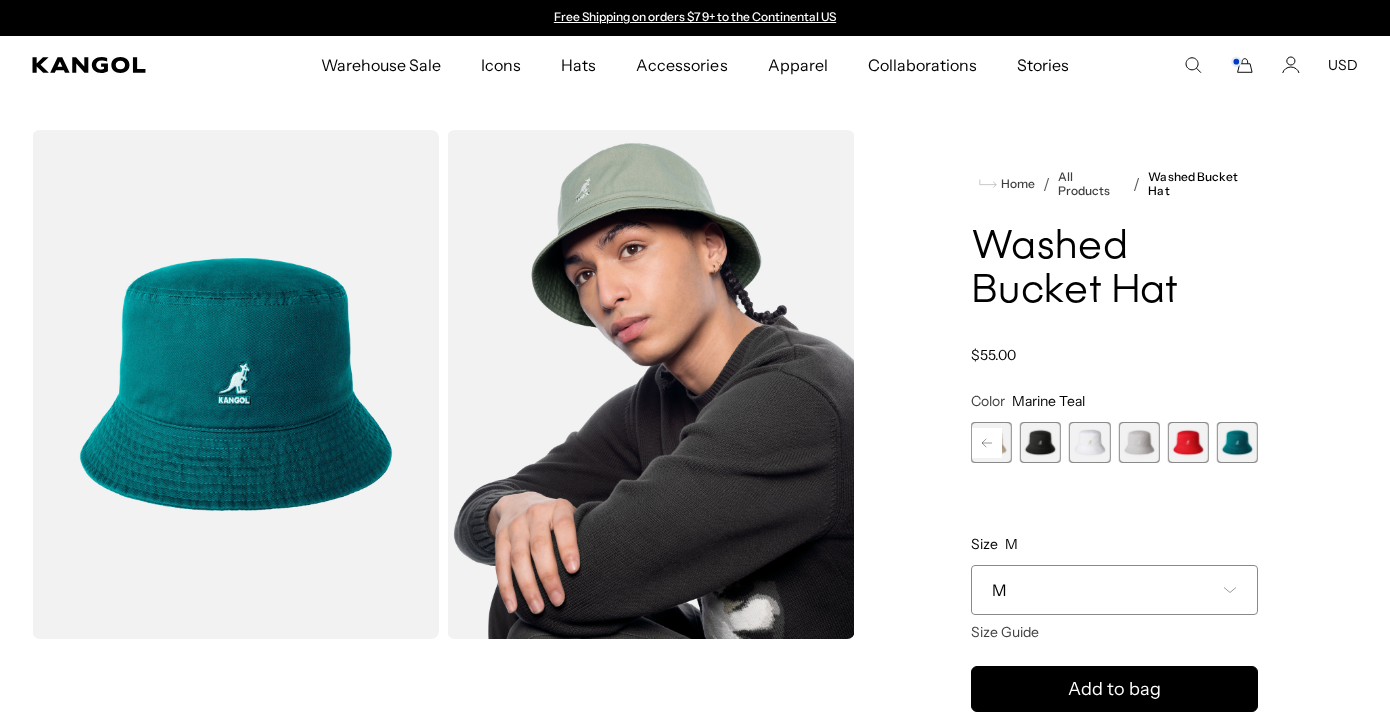 click at bounding box center (1188, 442) 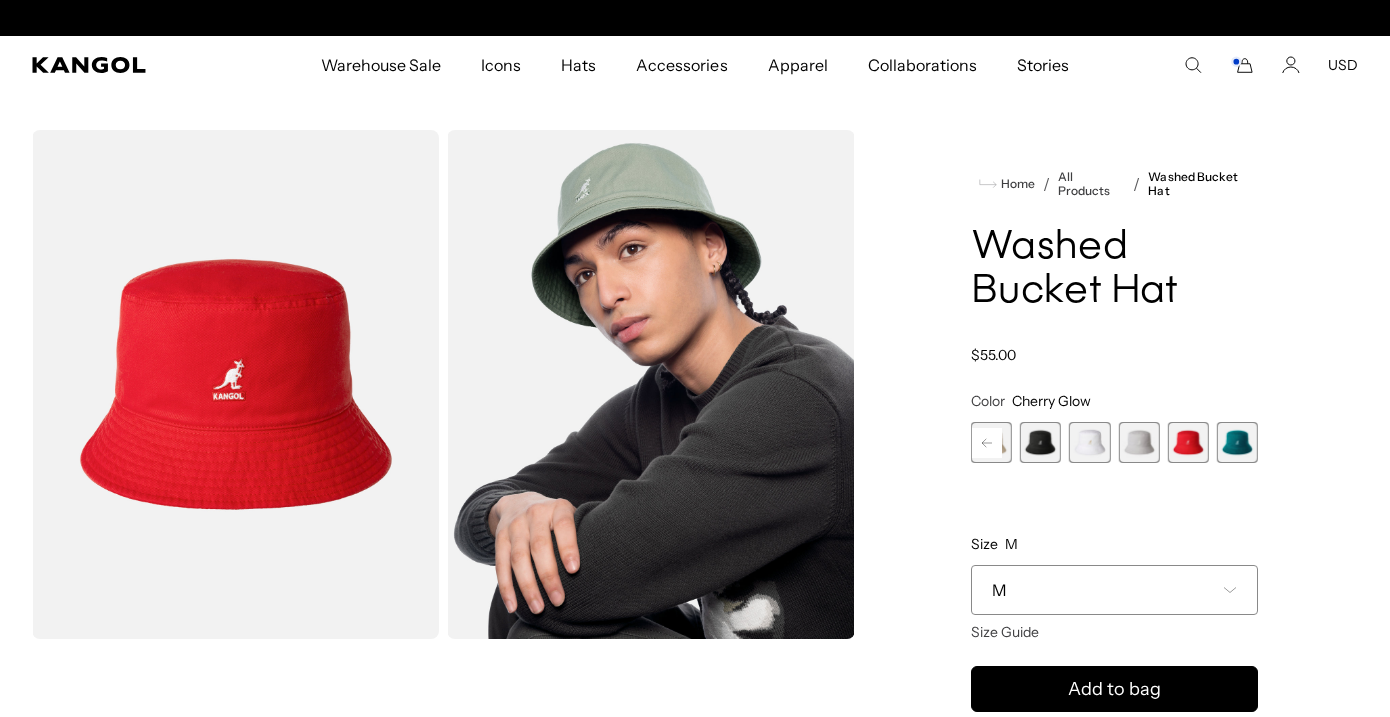 scroll, scrollTop: 0, scrollLeft: 412, axis: horizontal 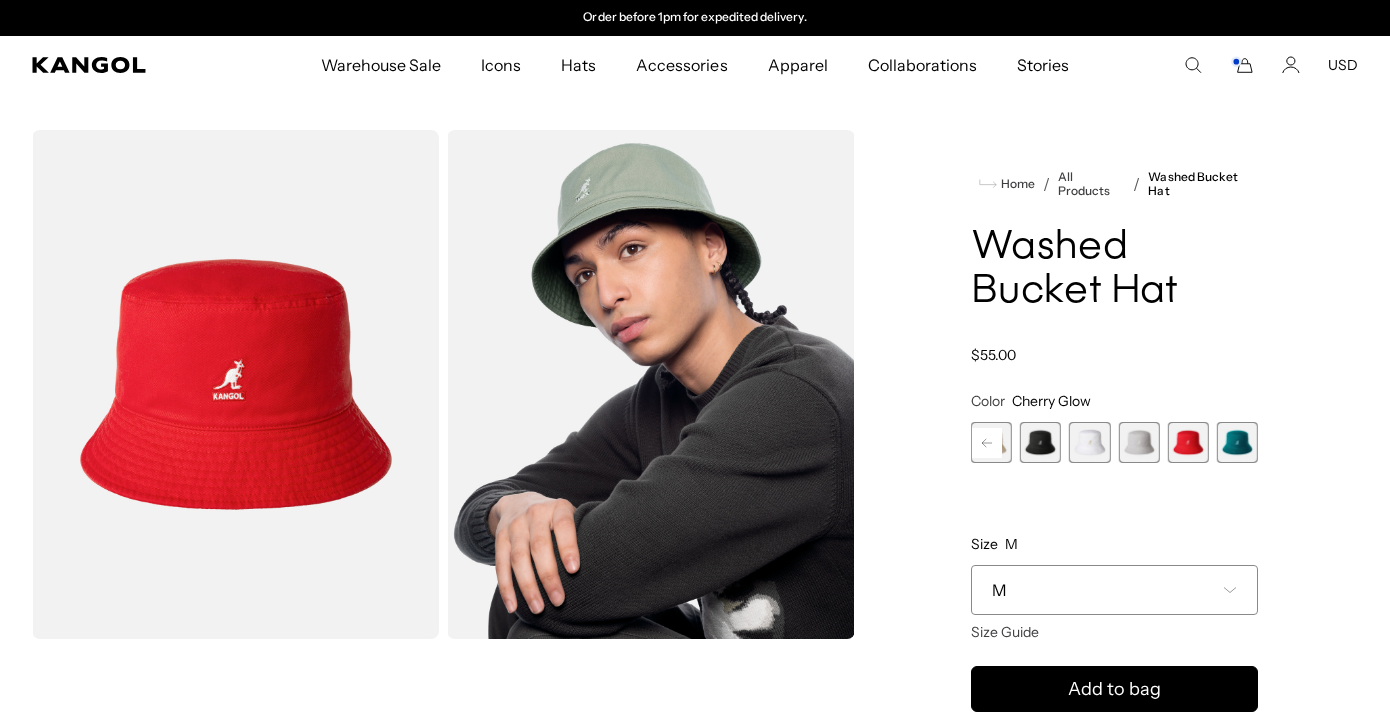 click 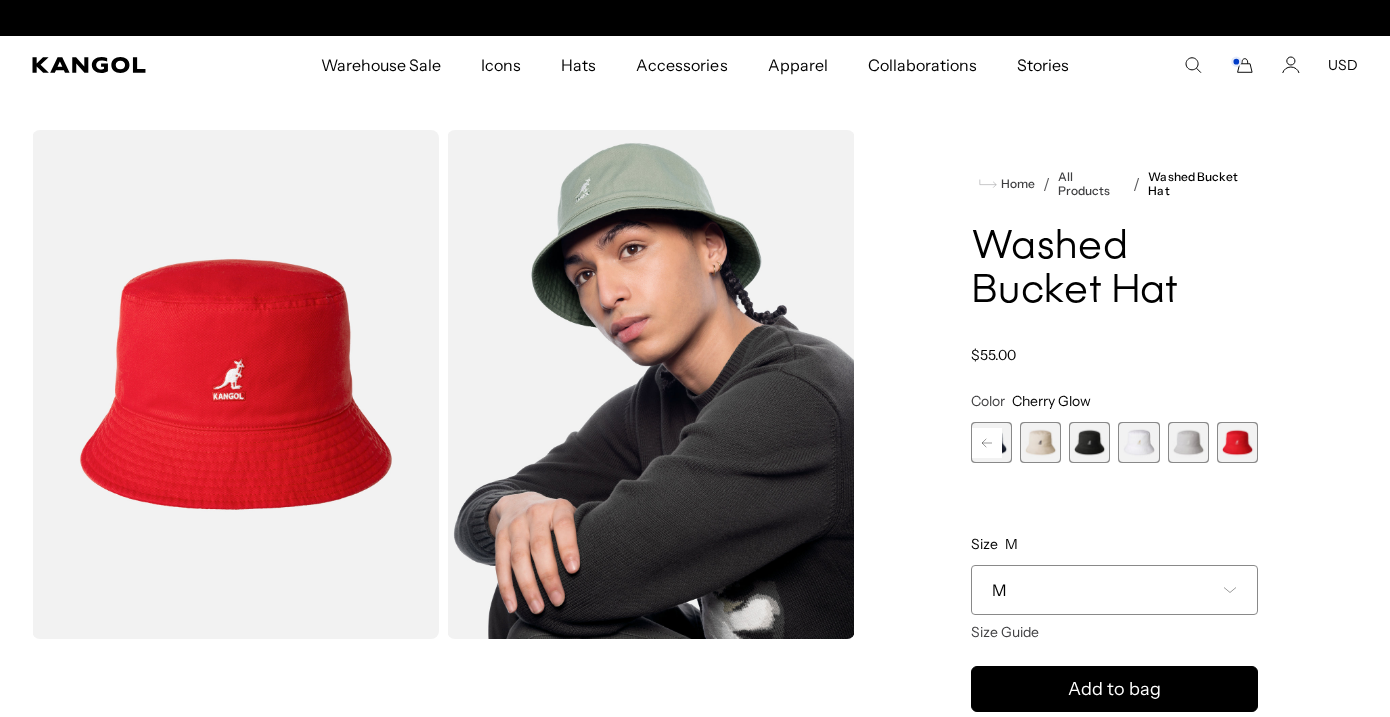 scroll, scrollTop: 0, scrollLeft: 0, axis: both 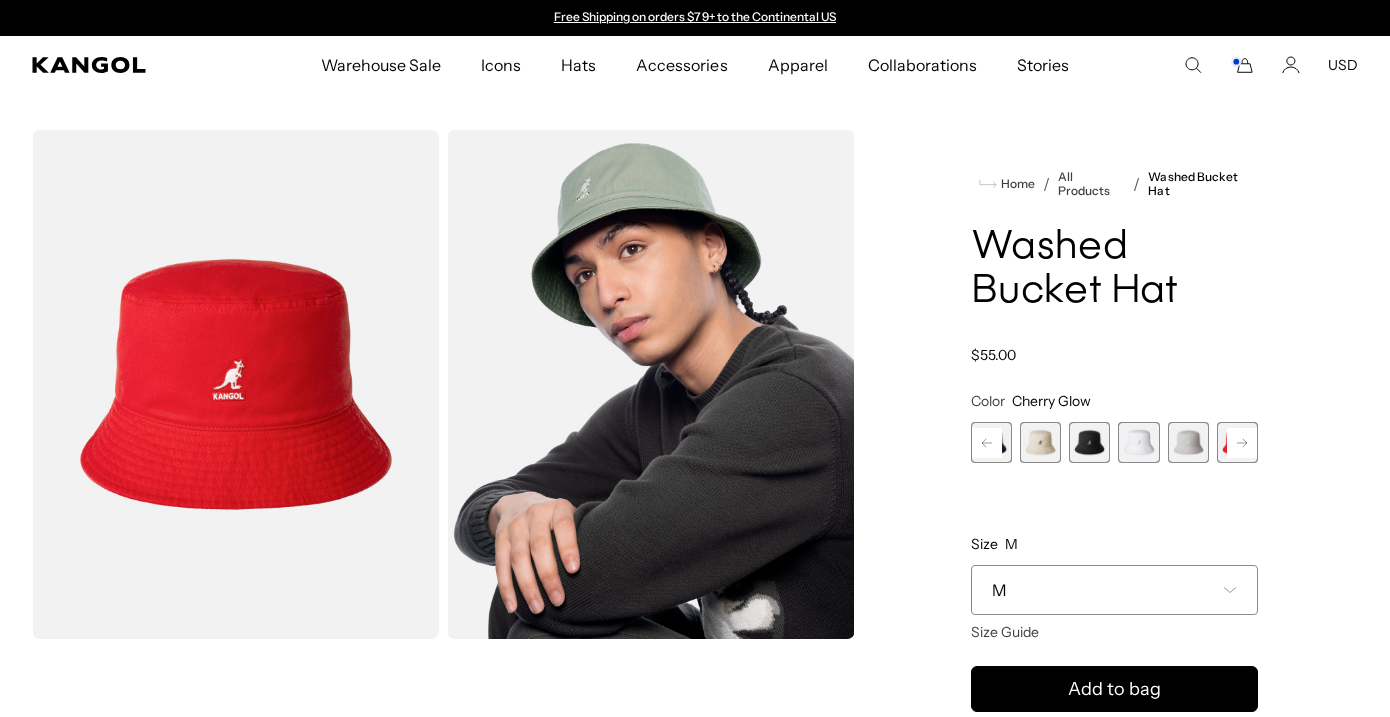 click at bounding box center [1089, 442] 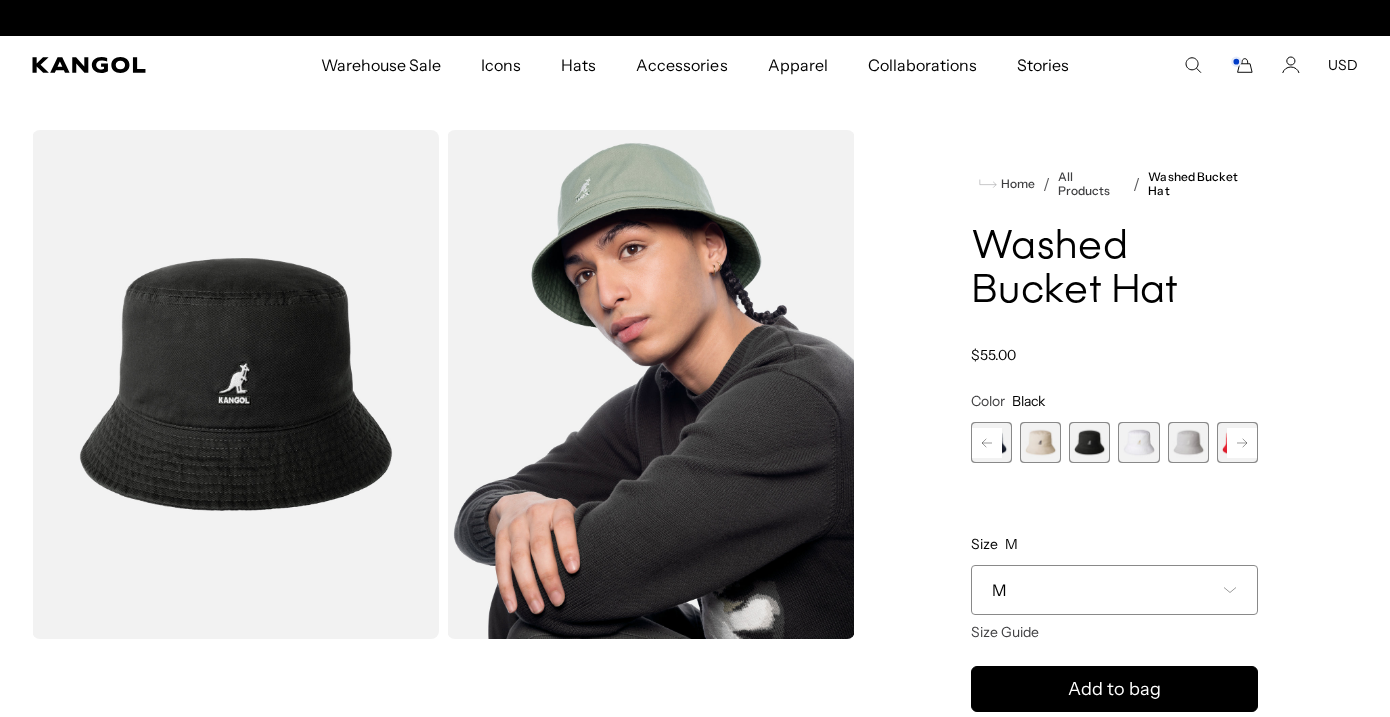 scroll, scrollTop: 0, scrollLeft: 0, axis: both 